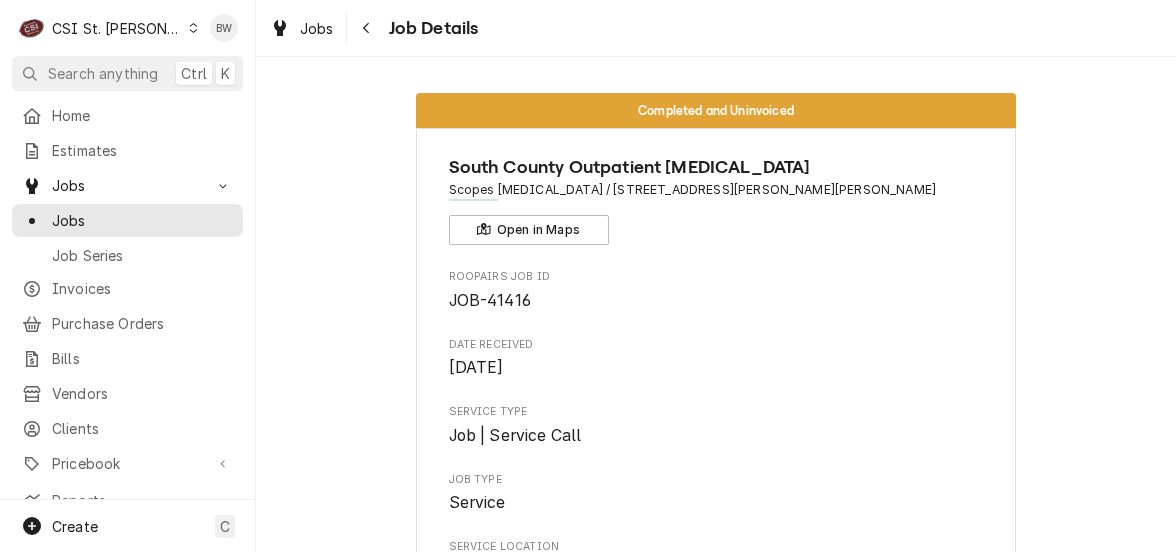 scroll, scrollTop: 0, scrollLeft: 0, axis: both 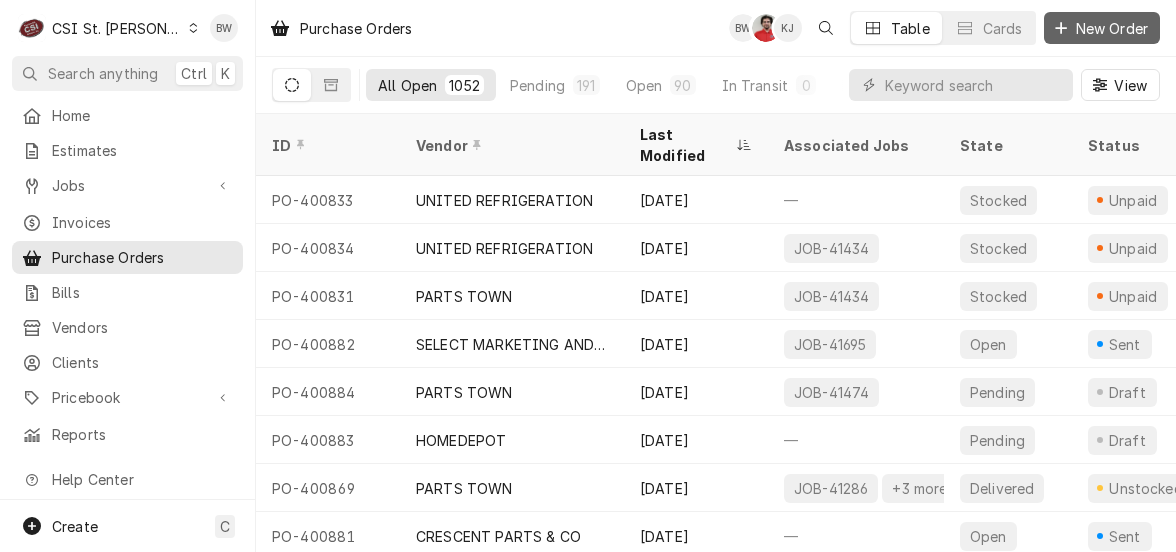 click on "New Order" at bounding box center (1112, 28) 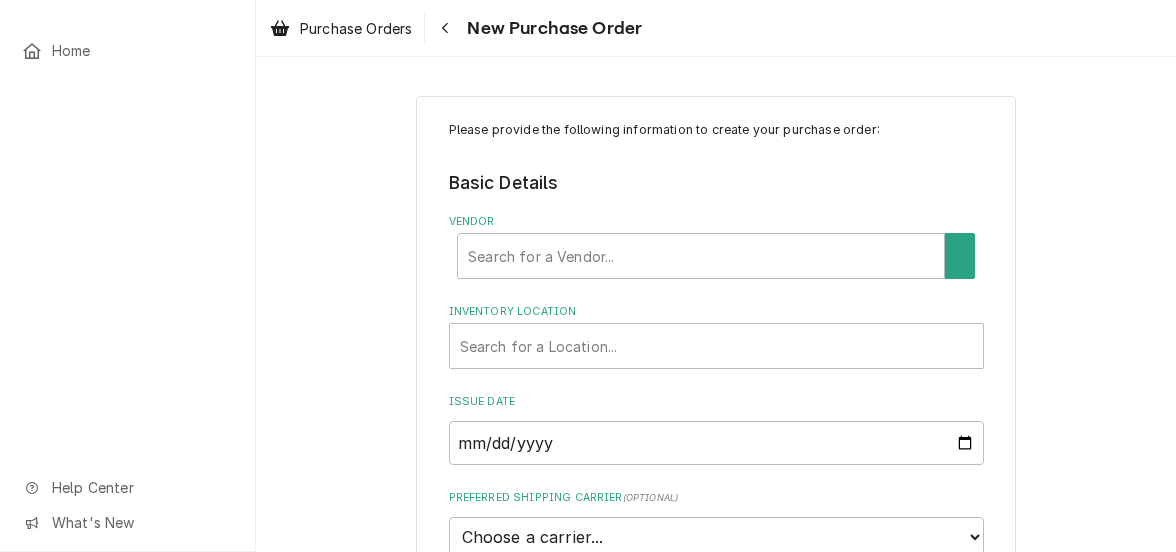 scroll, scrollTop: 0, scrollLeft: 0, axis: both 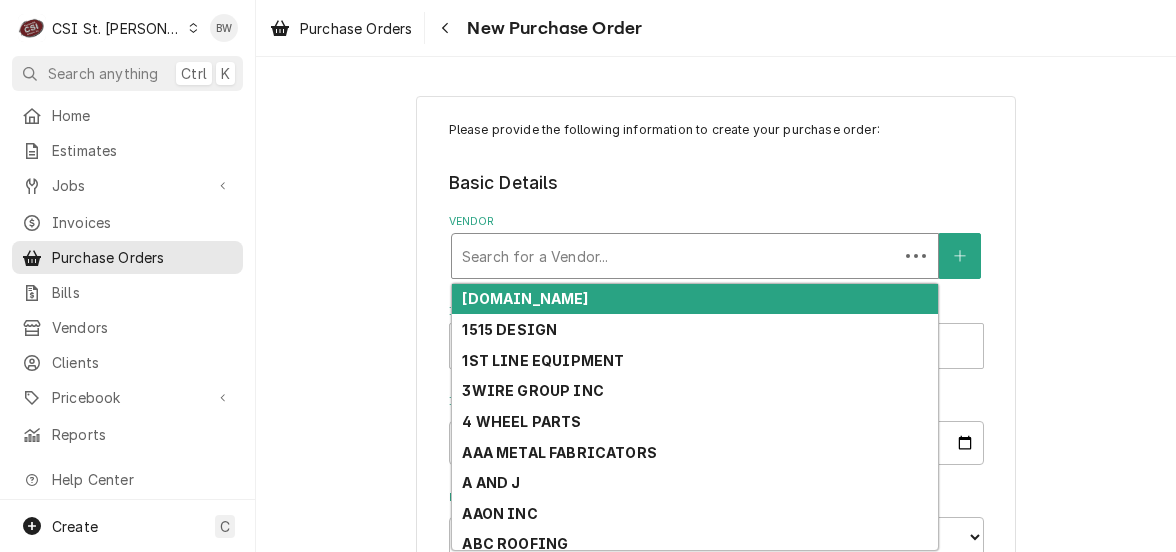 click at bounding box center [675, 256] 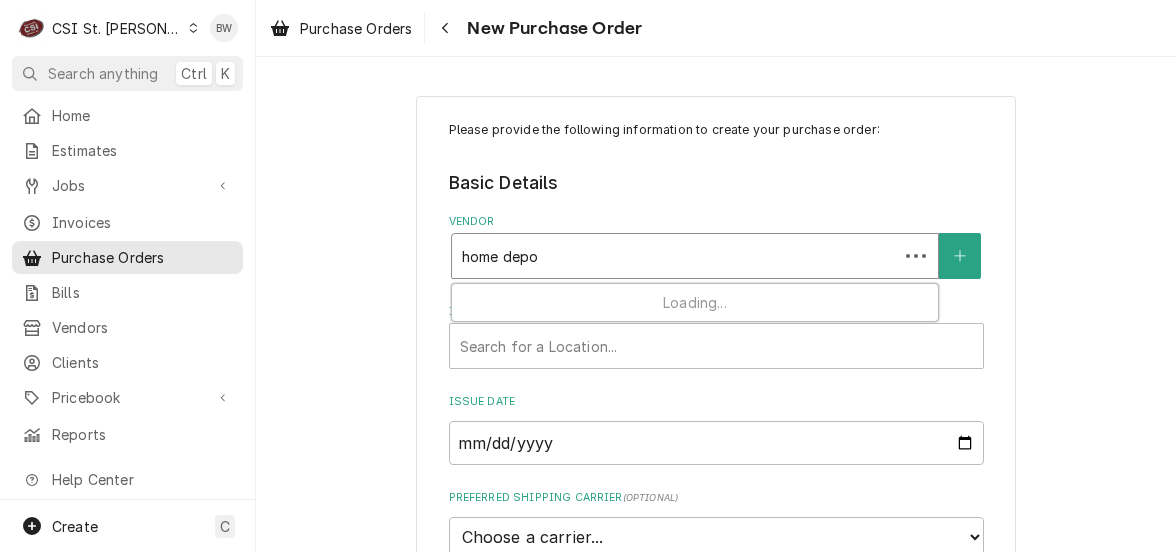 type on "home depot" 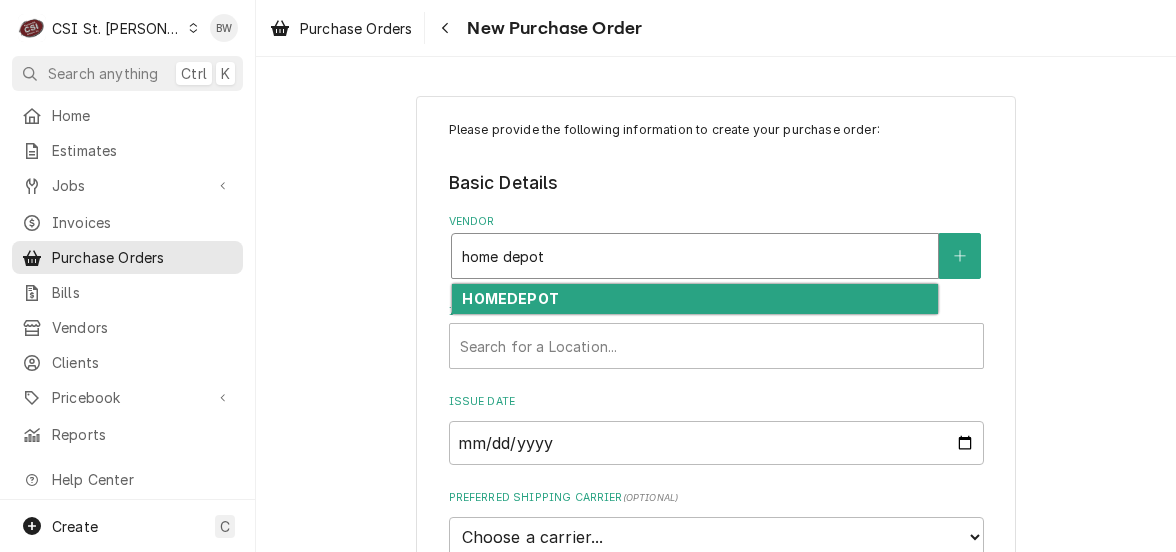 click on "HOMEDEPOT" at bounding box center (695, 299) 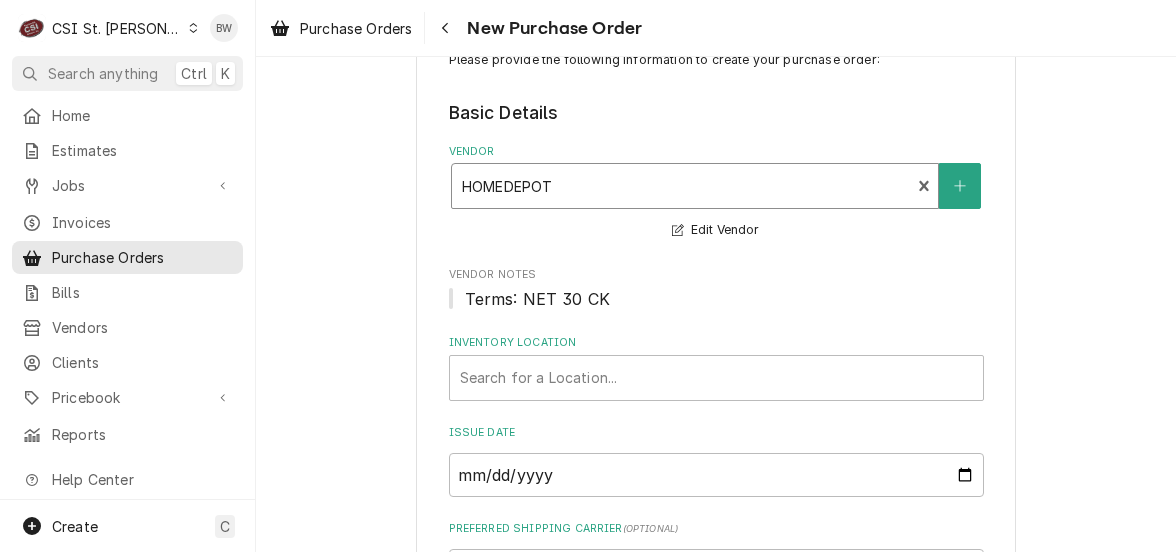 scroll, scrollTop: 100, scrollLeft: 0, axis: vertical 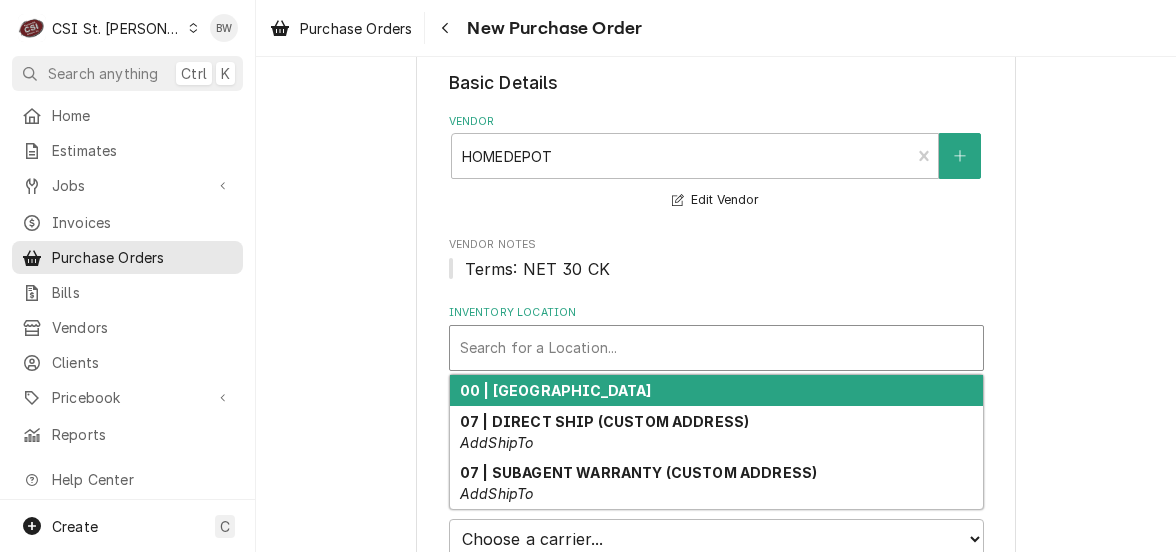 click at bounding box center (716, 348) 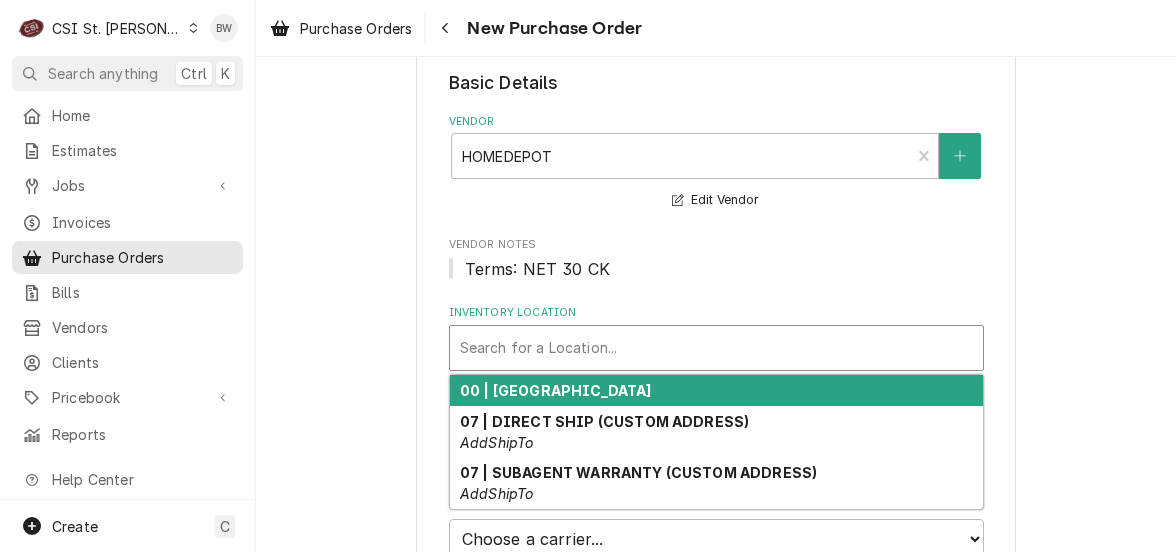 click on "00 | STL WAREHOUSE" at bounding box center [556, 390] 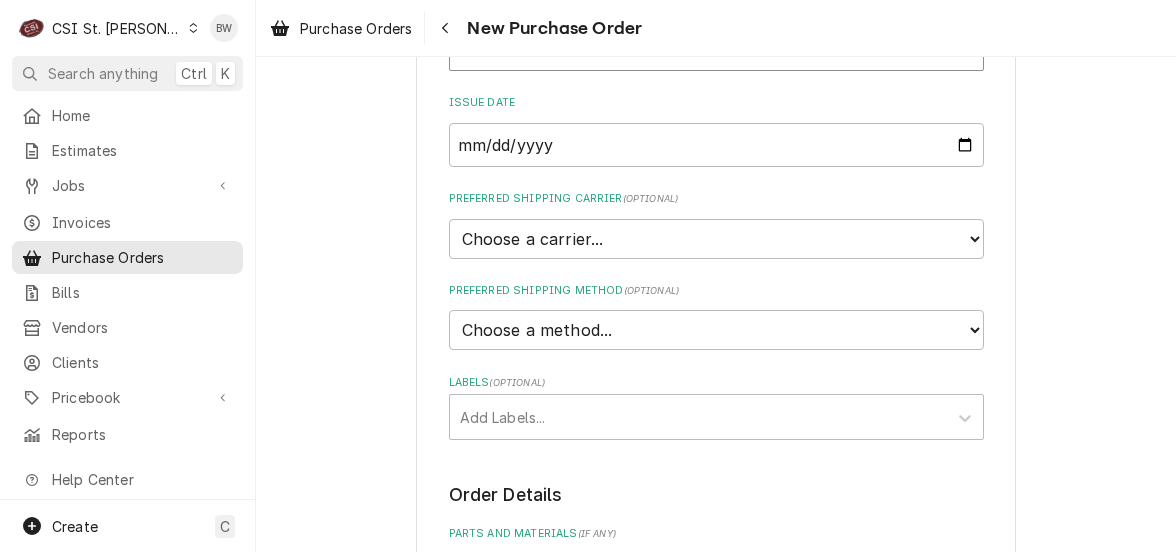 scroll, scrollTop: 600, scrollLeft: 0, axis: vertical 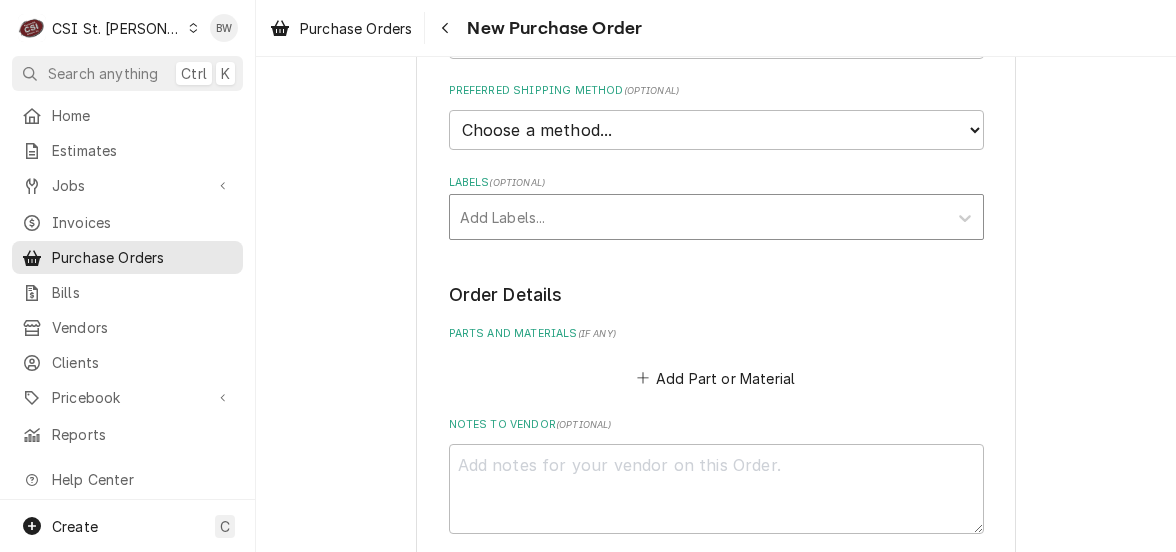 click at bounding box center [698, 217] 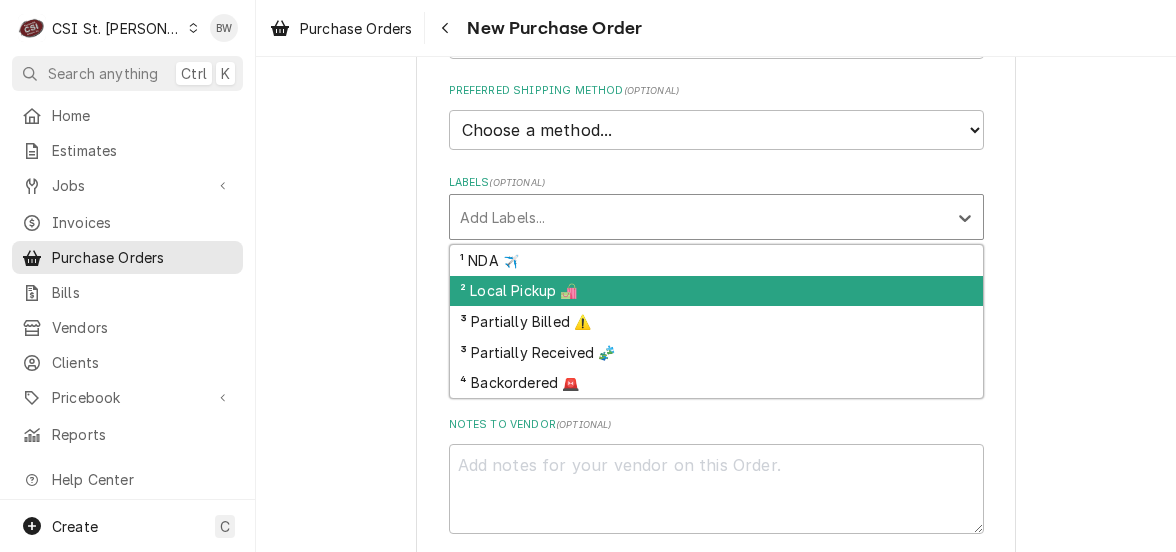 click on "² Local Pickup 🛍️" at bounding box center [716, 291] 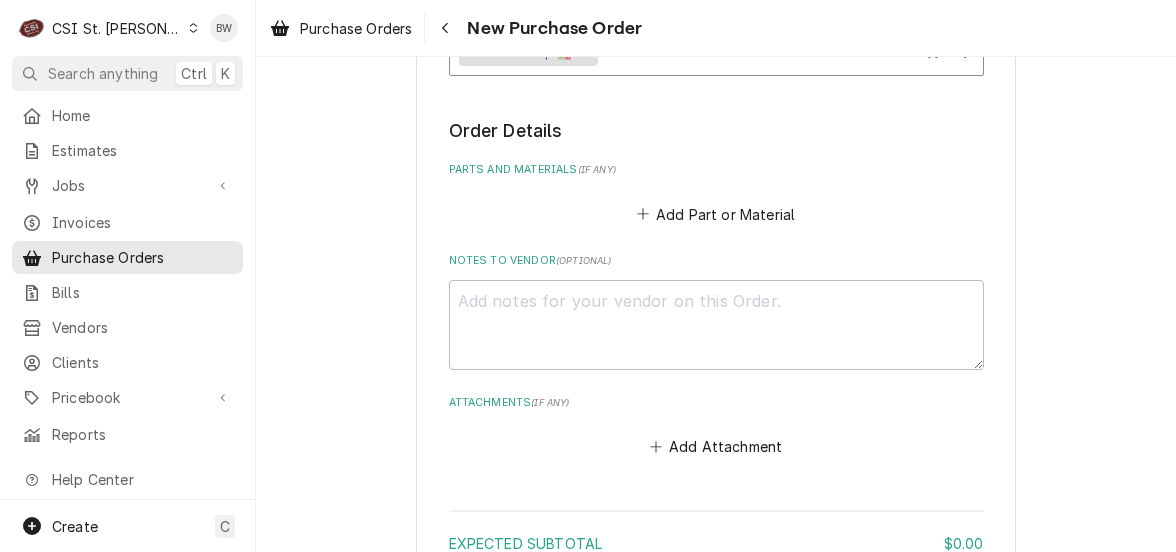 scroll, scrollTop: 900, scrollLeft: 0, axis: vertical 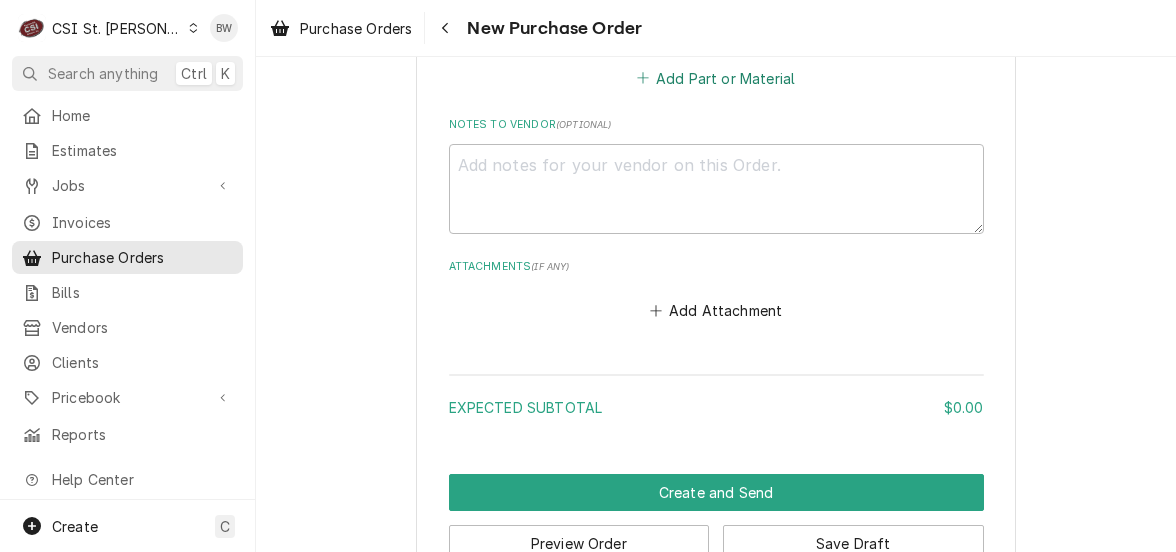 click on "Add Part or Material" at bounding box center [715, 78] 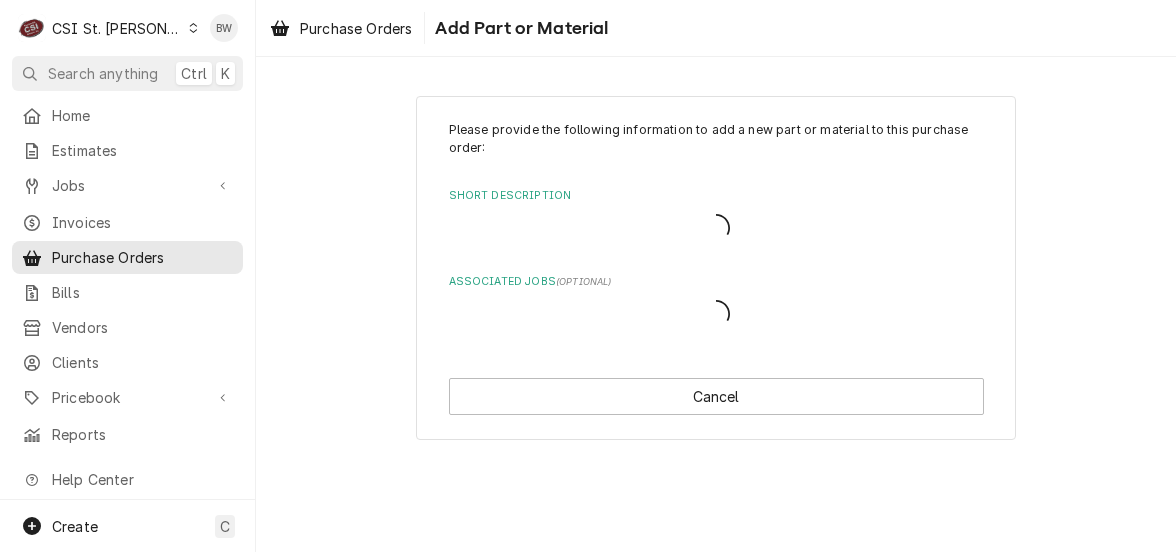scroll, scrollTop: 0, scrollLeft: 0, axis: both 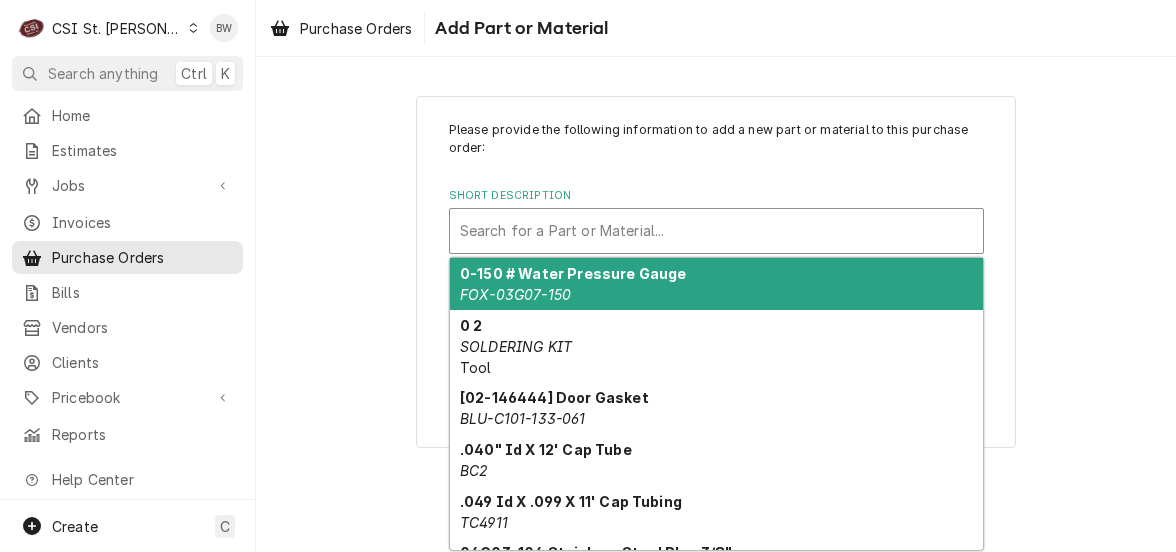 click at bounding box center [716, 231] 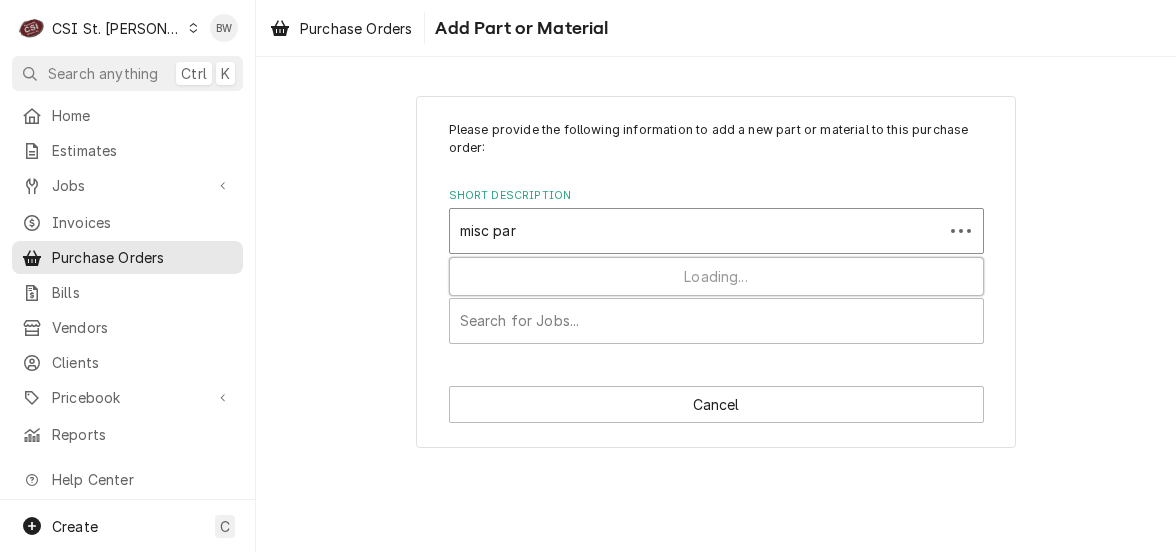 type on "misc part" 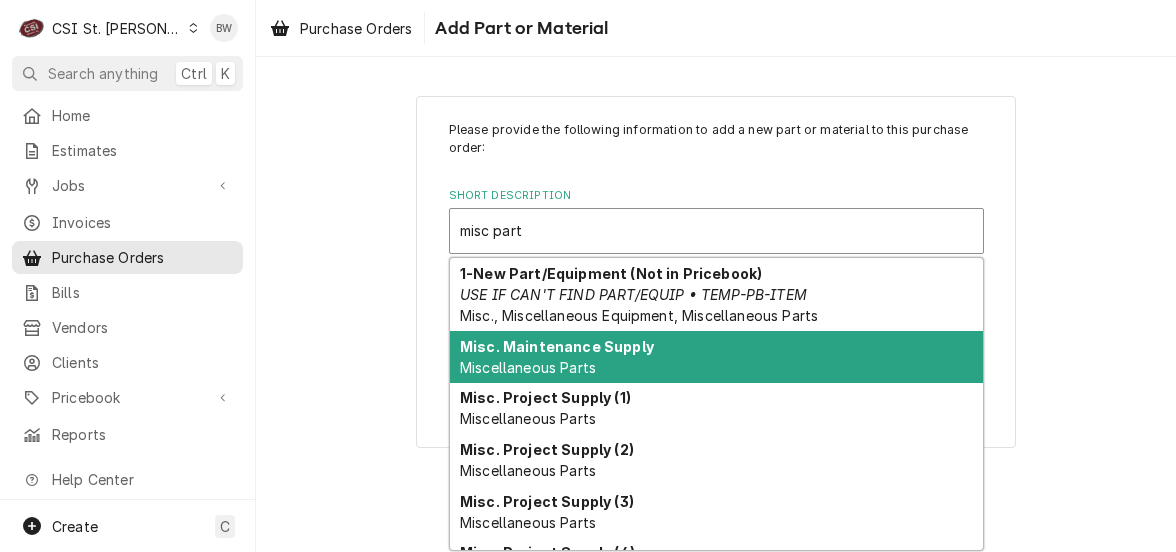 scroll, scrollTop: 193, scrollLeft: 0, axis: vertical 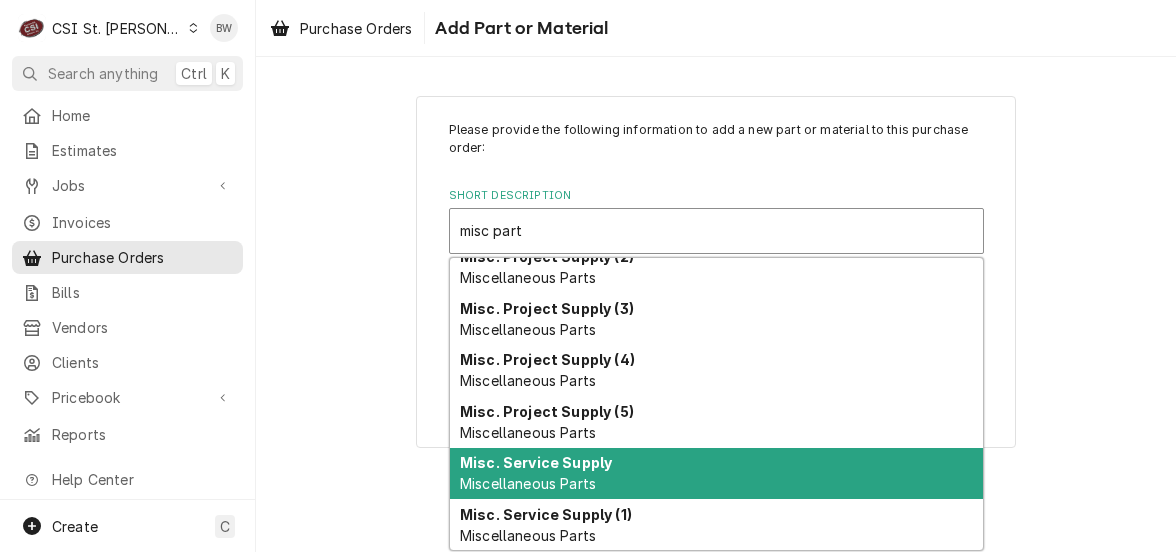 click on "Misc. Service Supply" at bounding box center (536, 462) 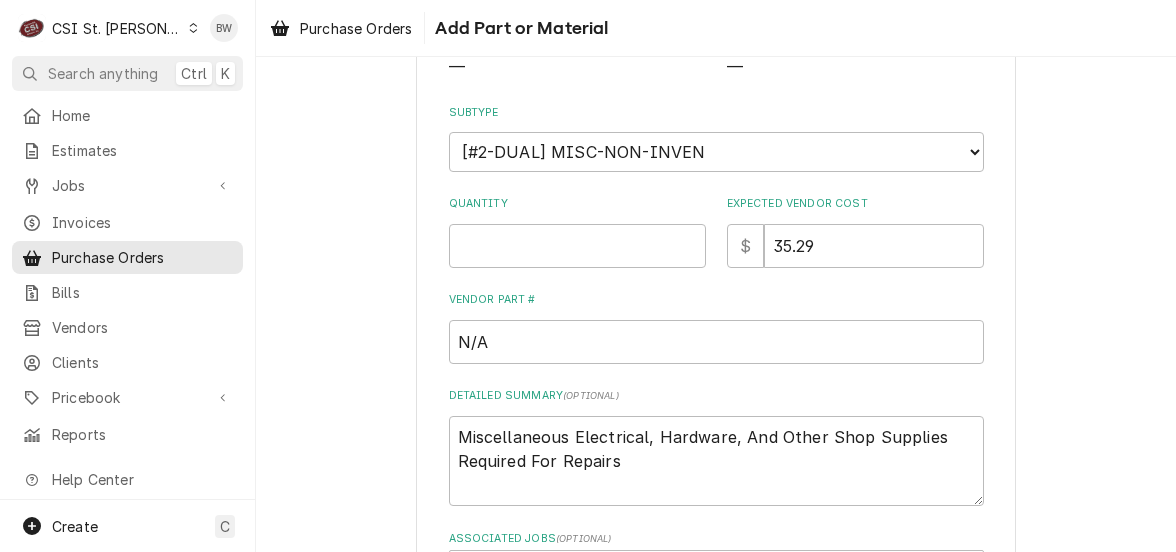 scroll, scrollTop: 300, scrollLeft: 0, axis: vertical 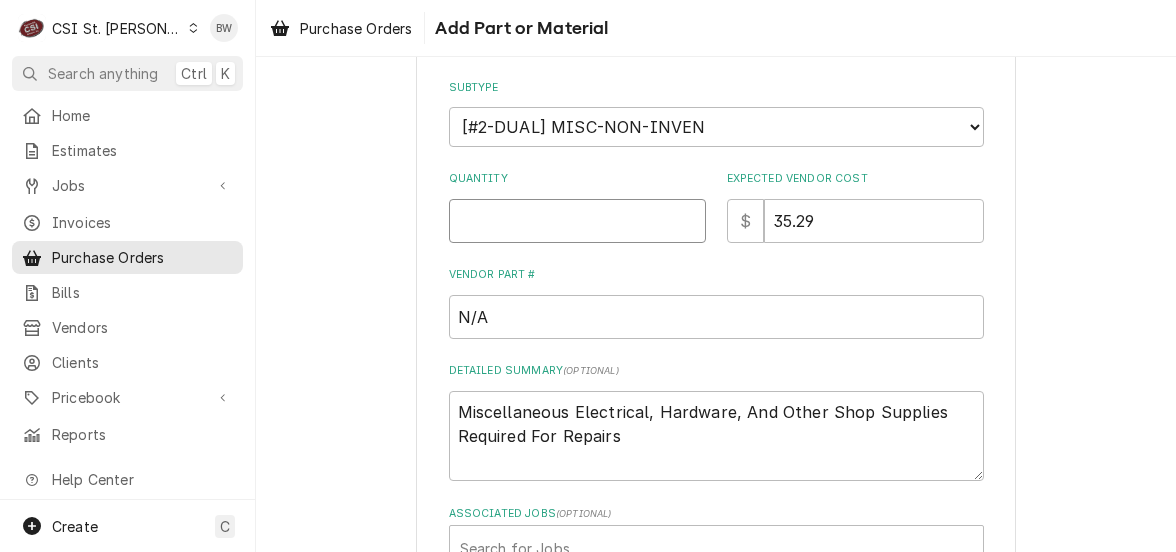 click on "Quantity" at bounding box center [577, 221] 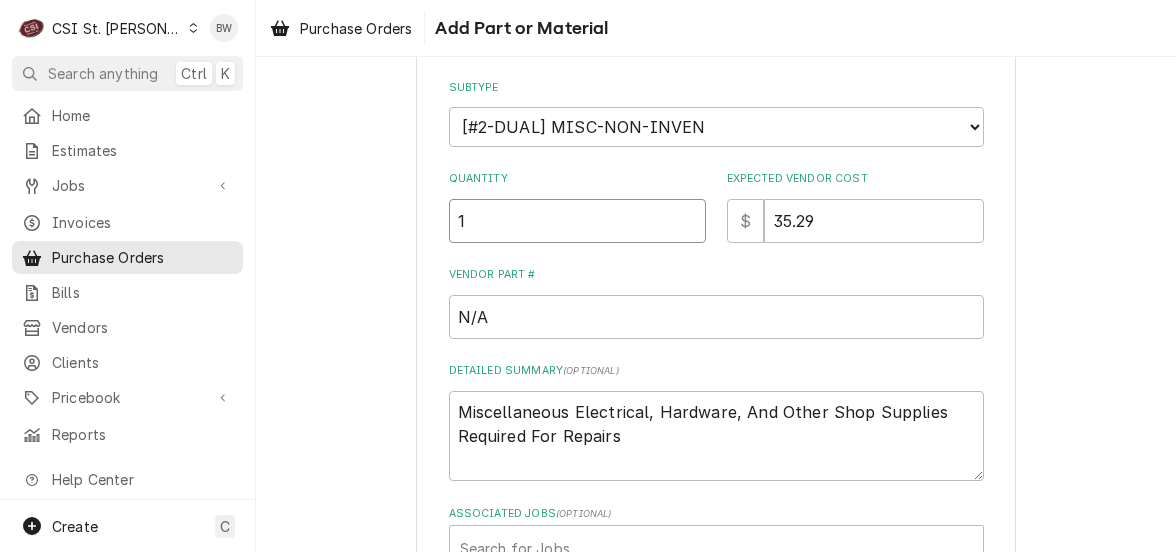 type on "1" 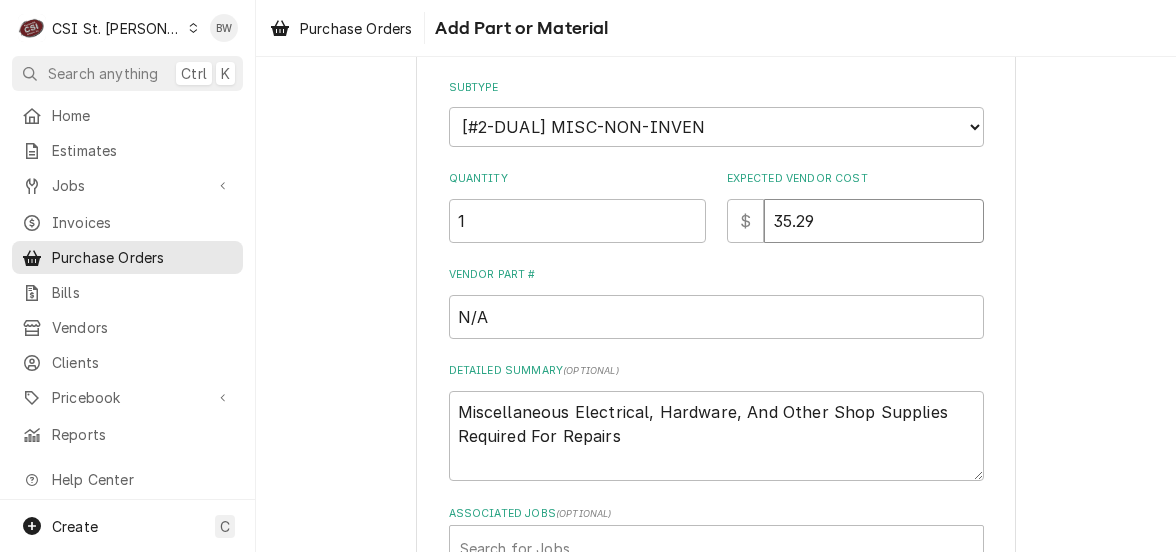type on "x" 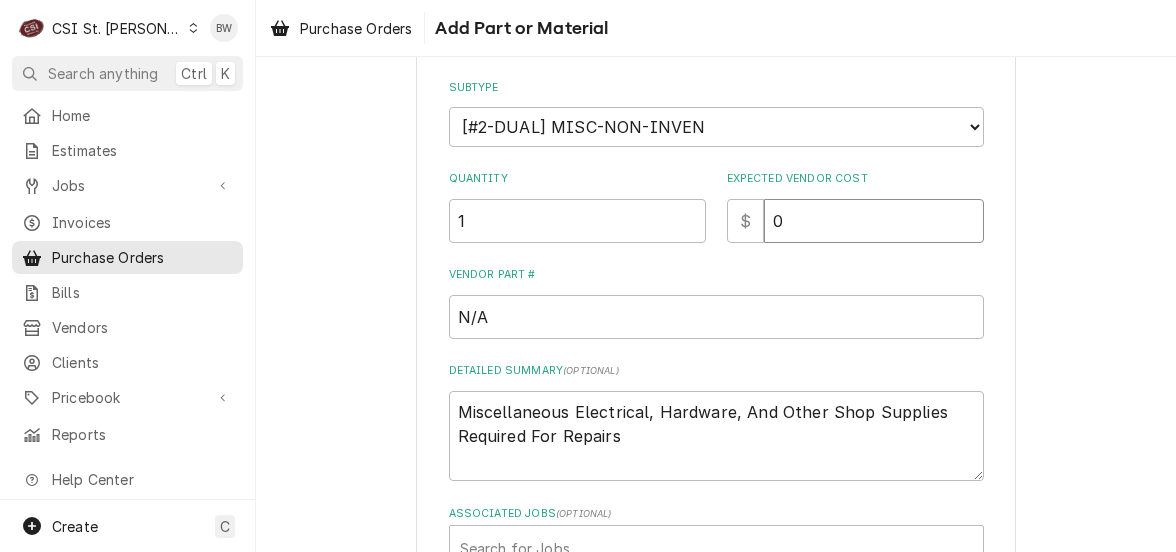 type on "x" 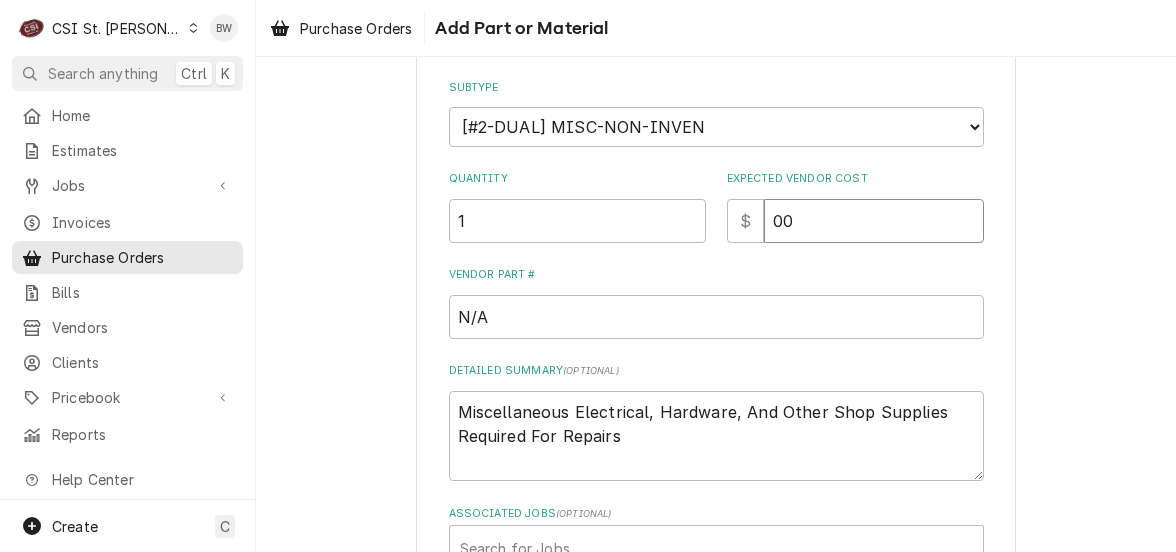 type on "00" 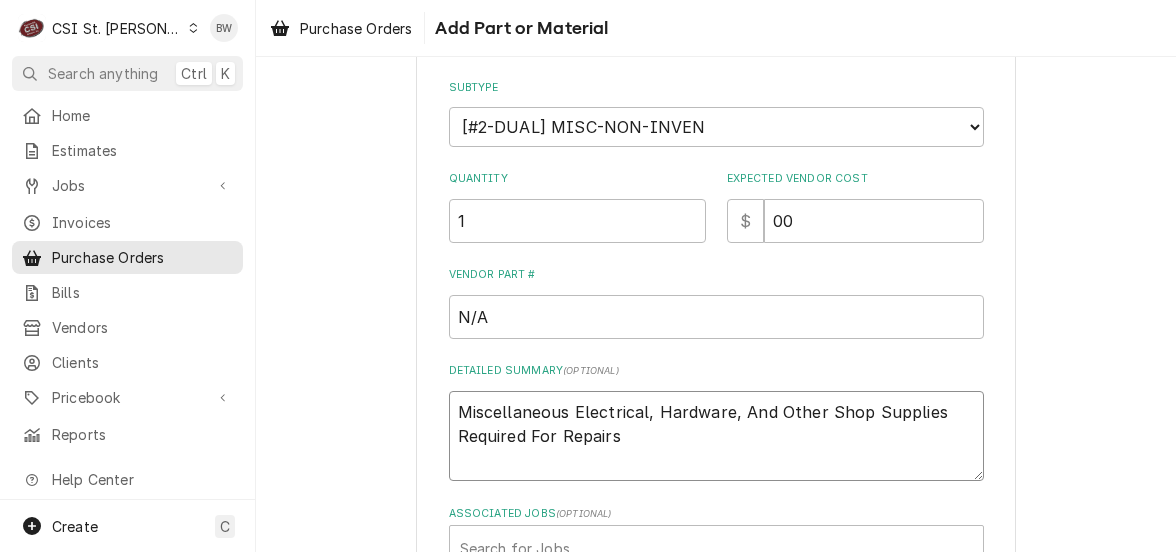 drag, startPoint x: 639, startPoint y: 442, endPoint x: 441, endPoint y: 409, distance: 200.73117 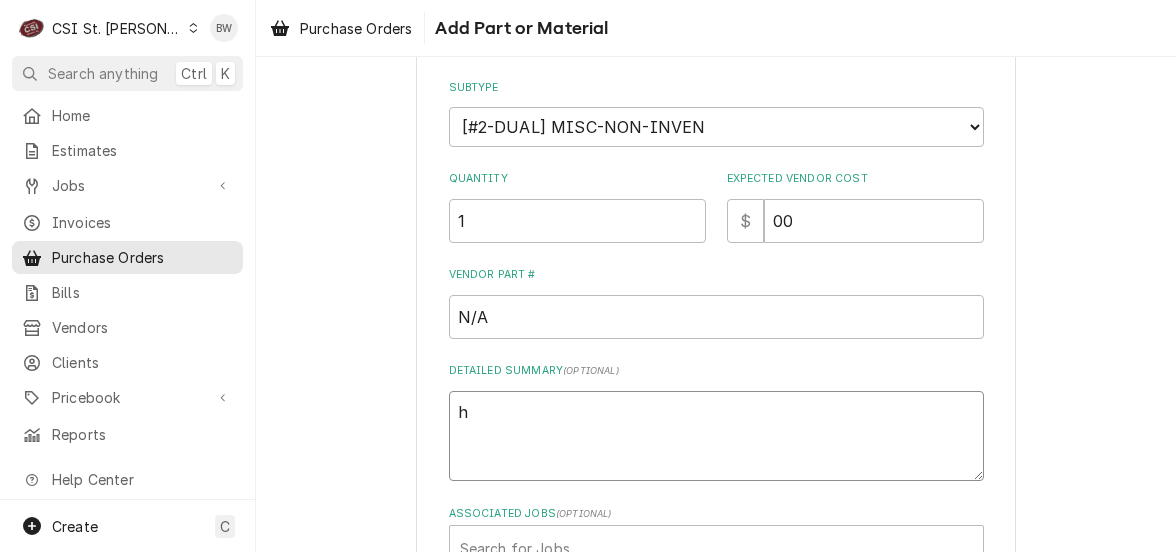 type on "x" 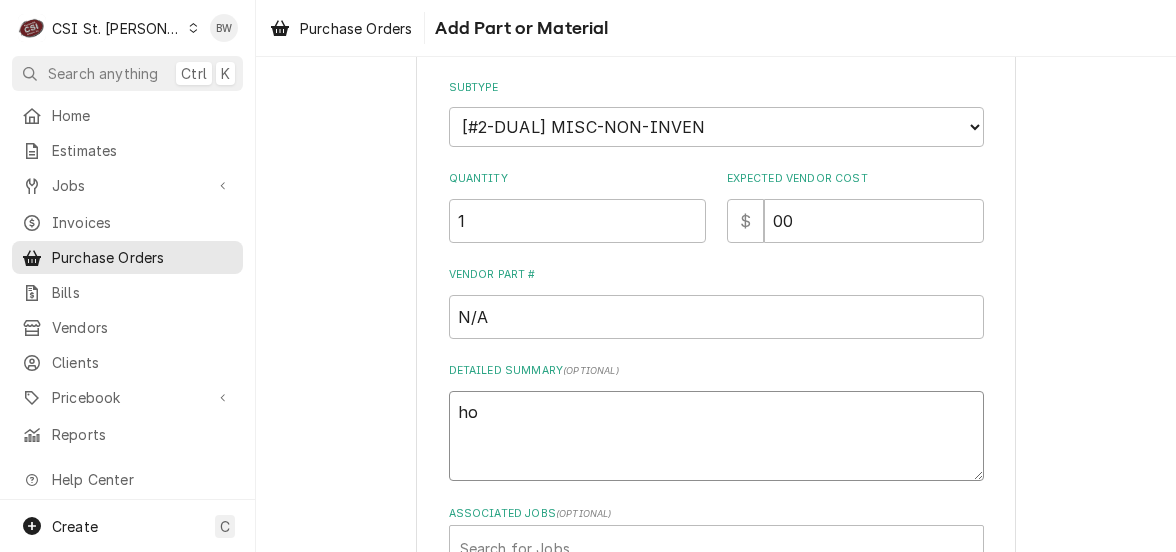 type on "x" 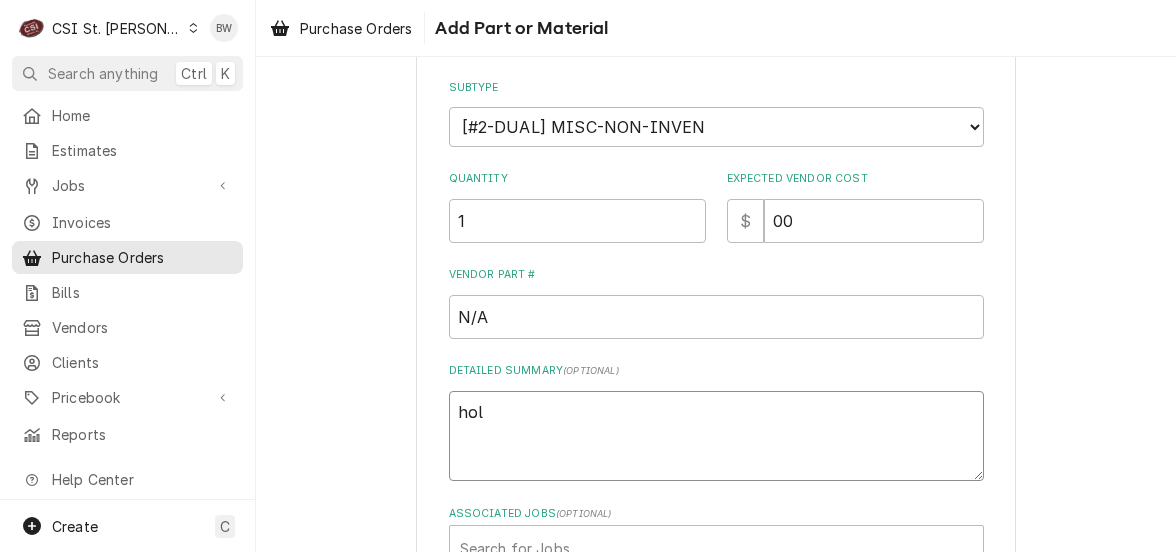 type on "x" 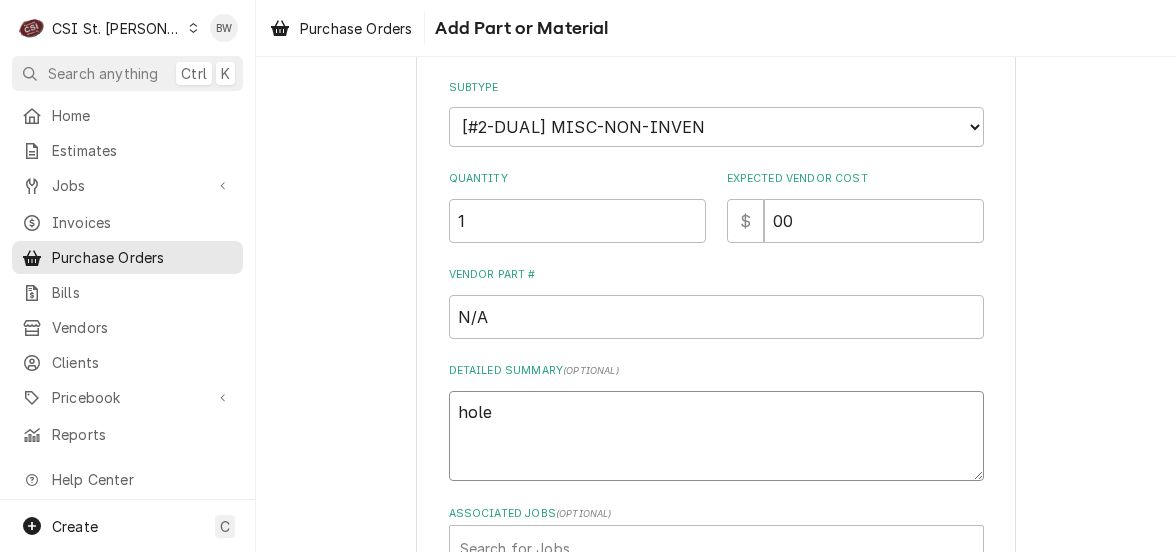 type on "x" 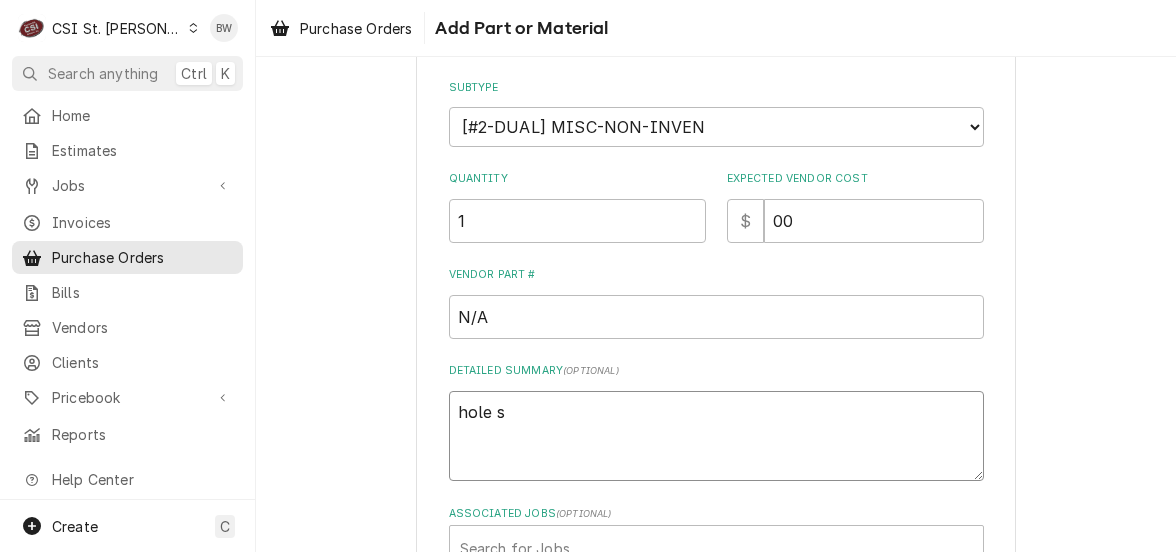 type on "x" 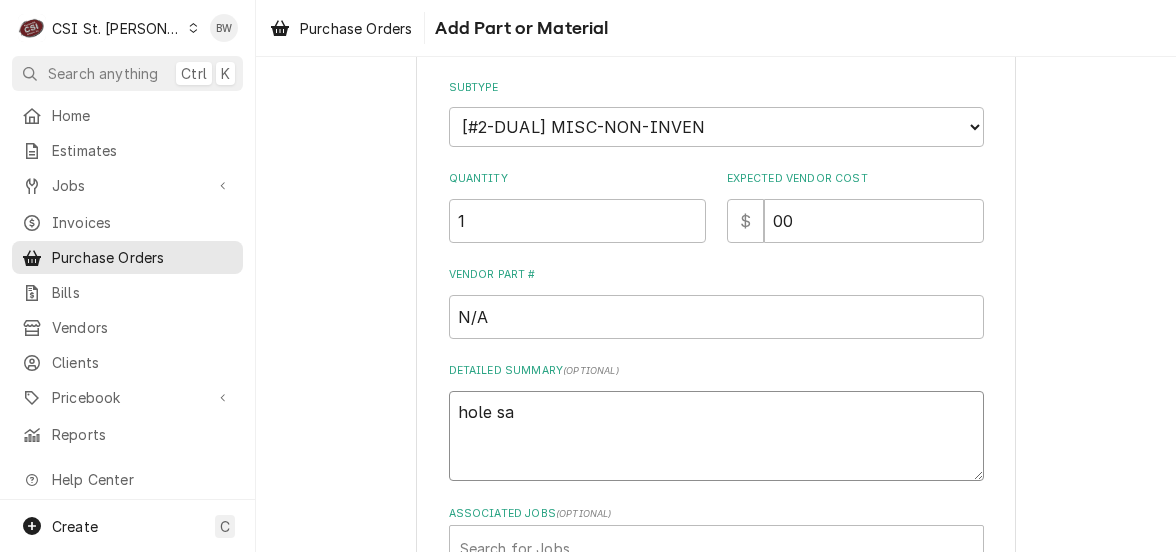 type on "x" 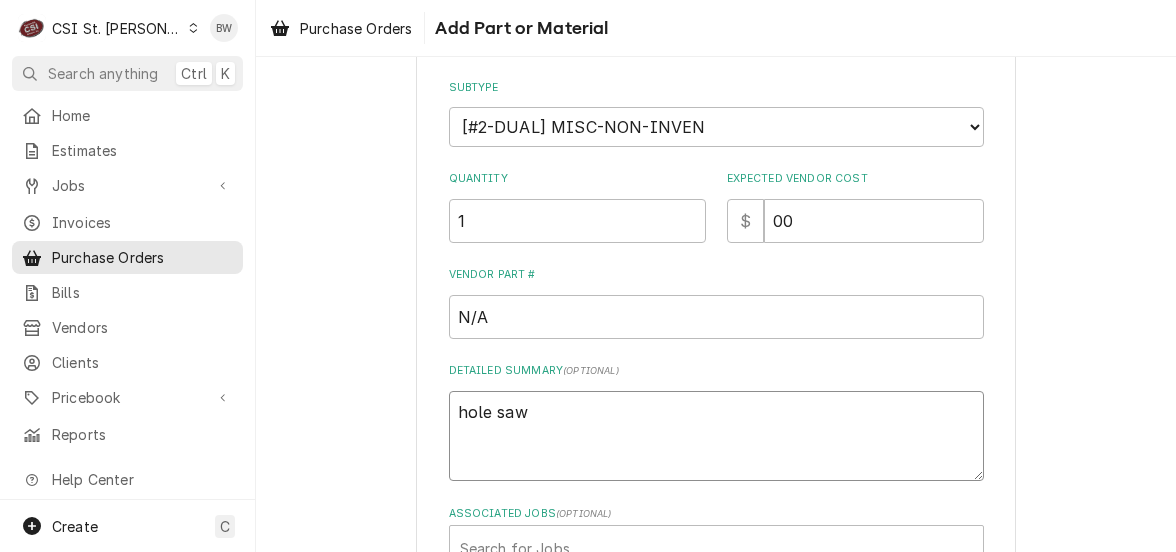 type on "x" 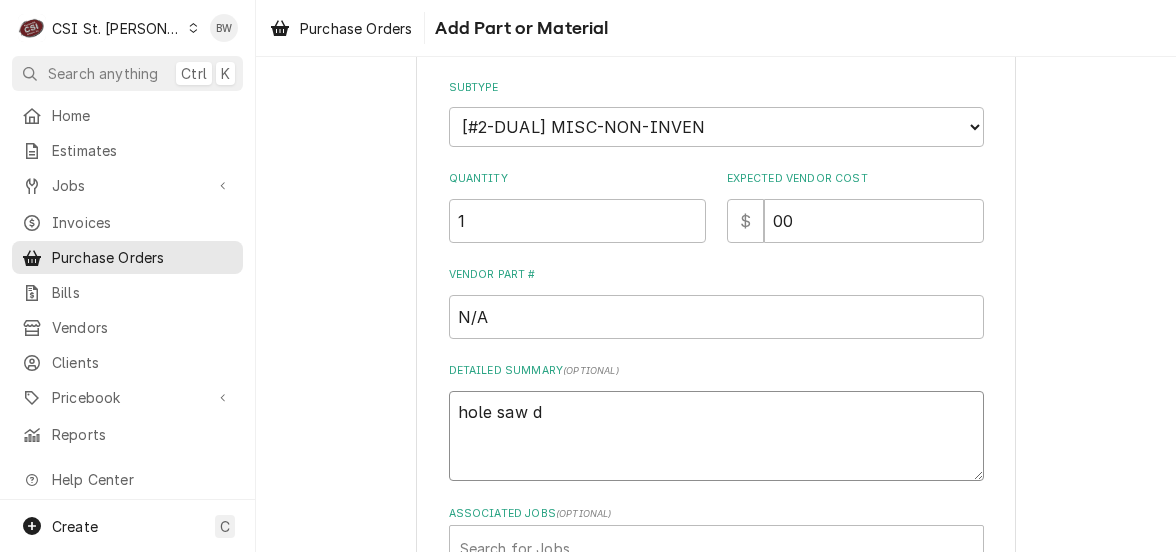 type on "x" 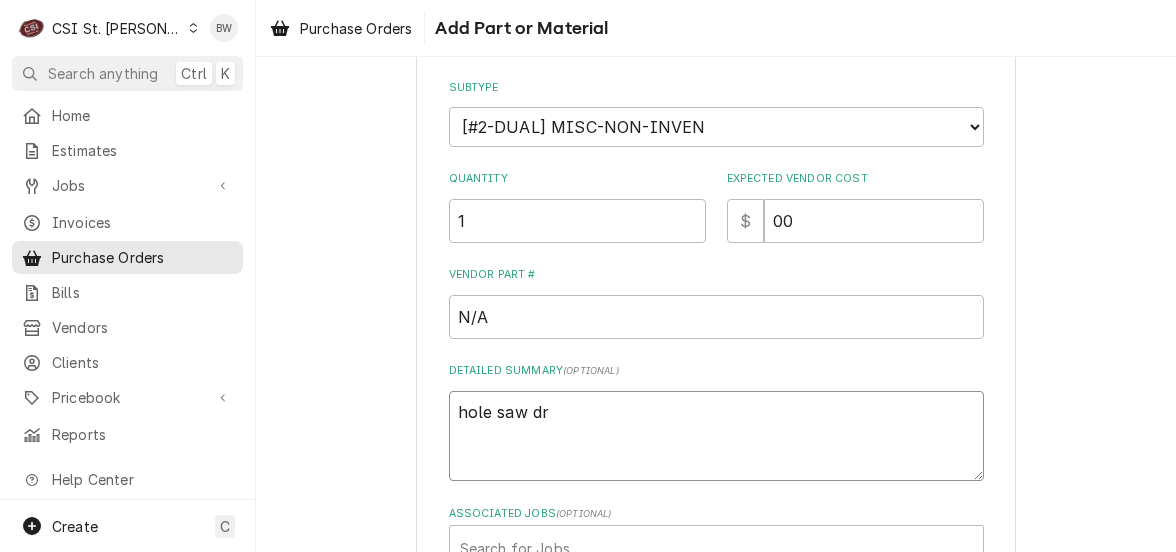 type on "x" 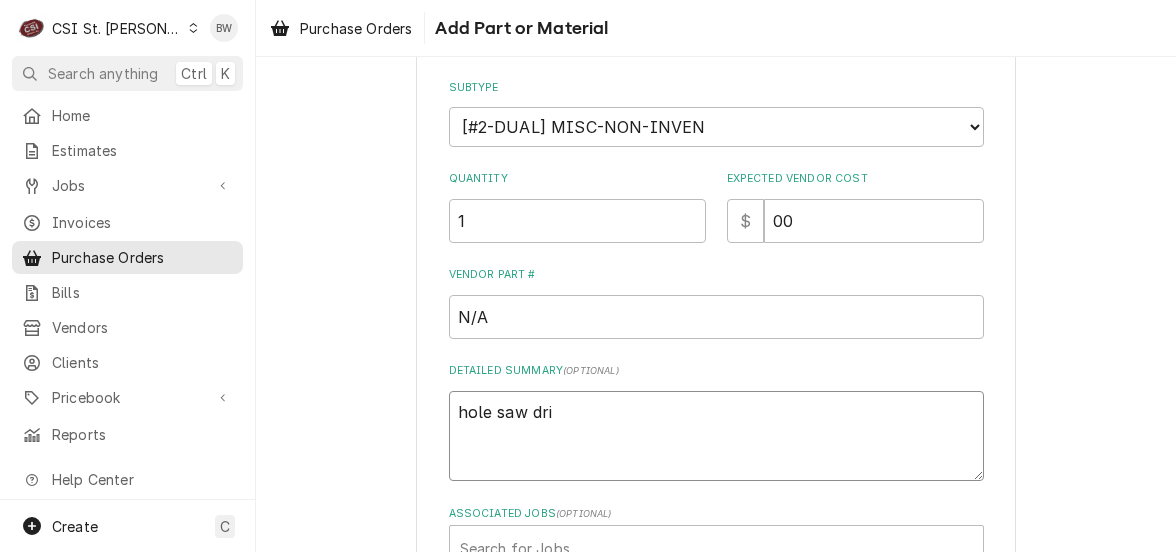 type on "x" 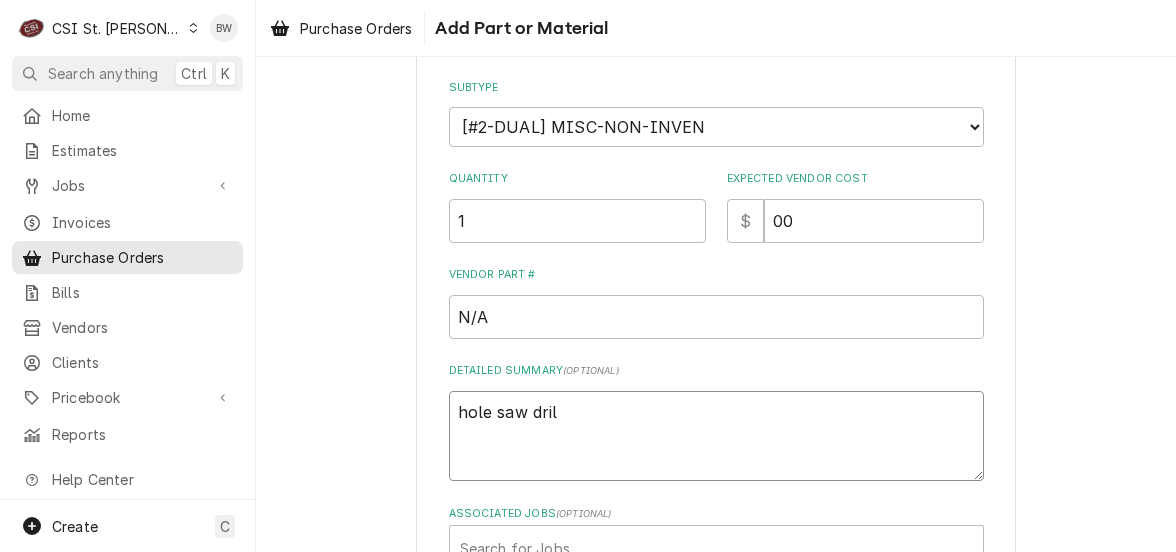 type on "x" 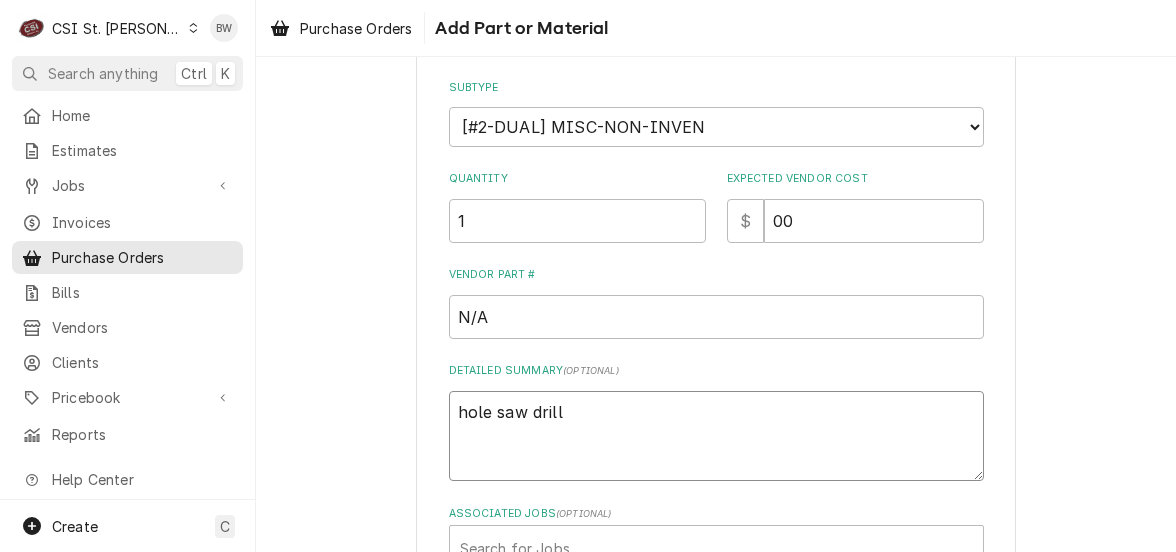 type on "x" 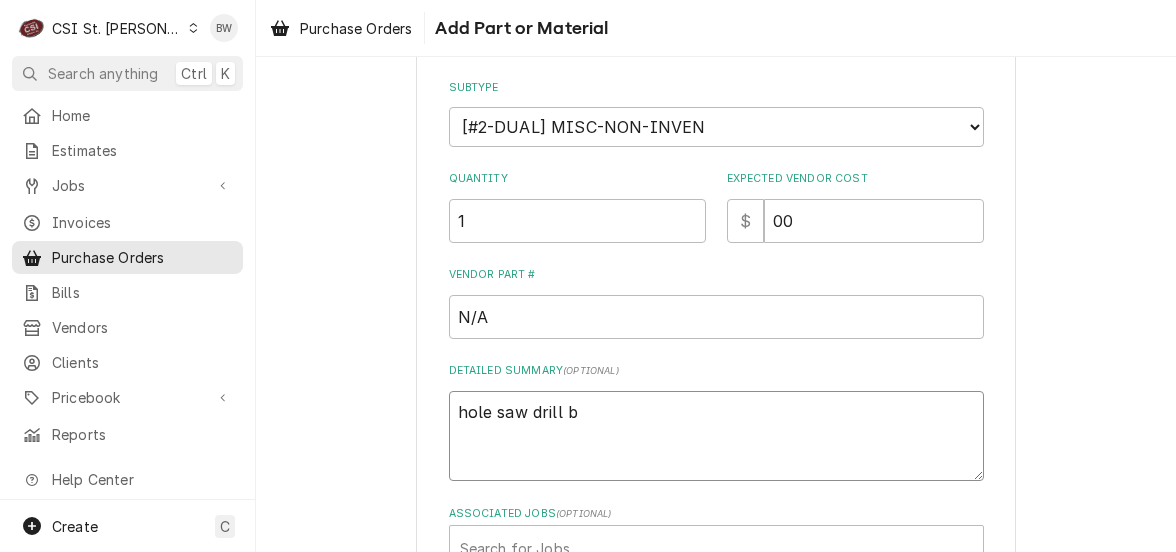 type on "x" 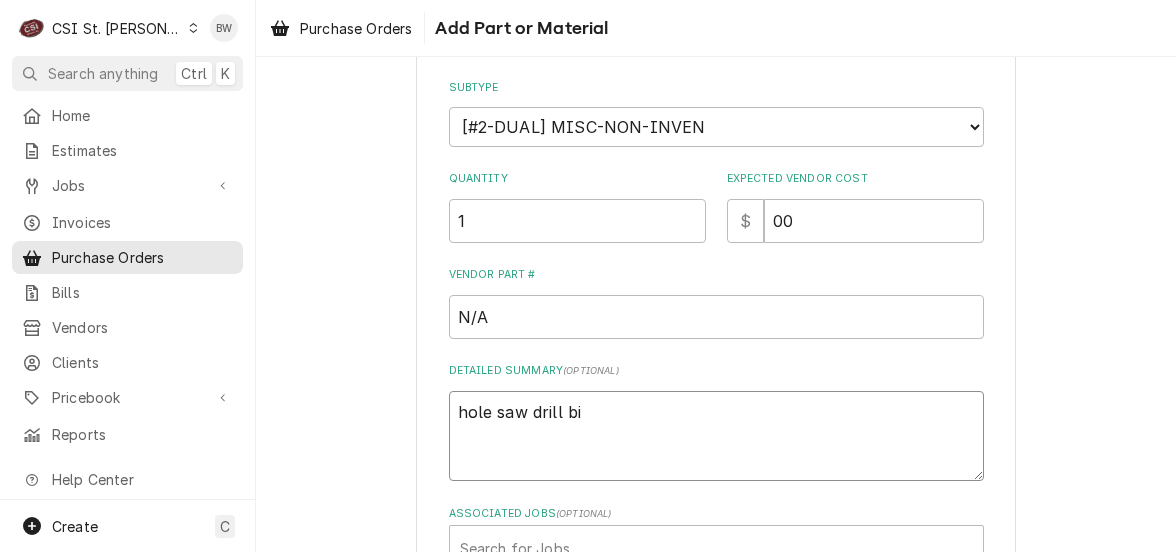 type on "x" 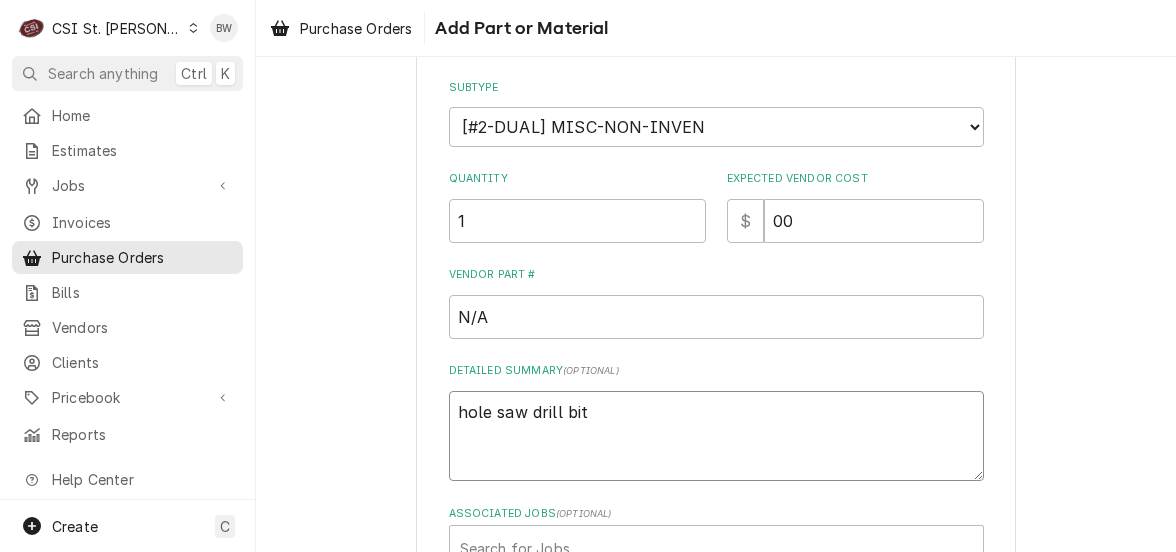 type on "x" 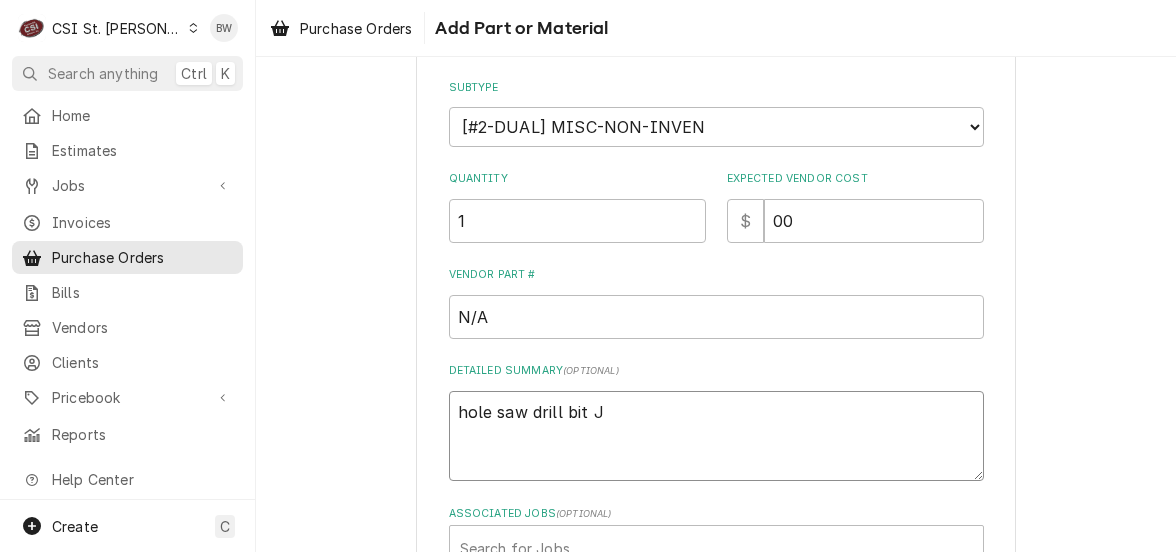 type on "x" 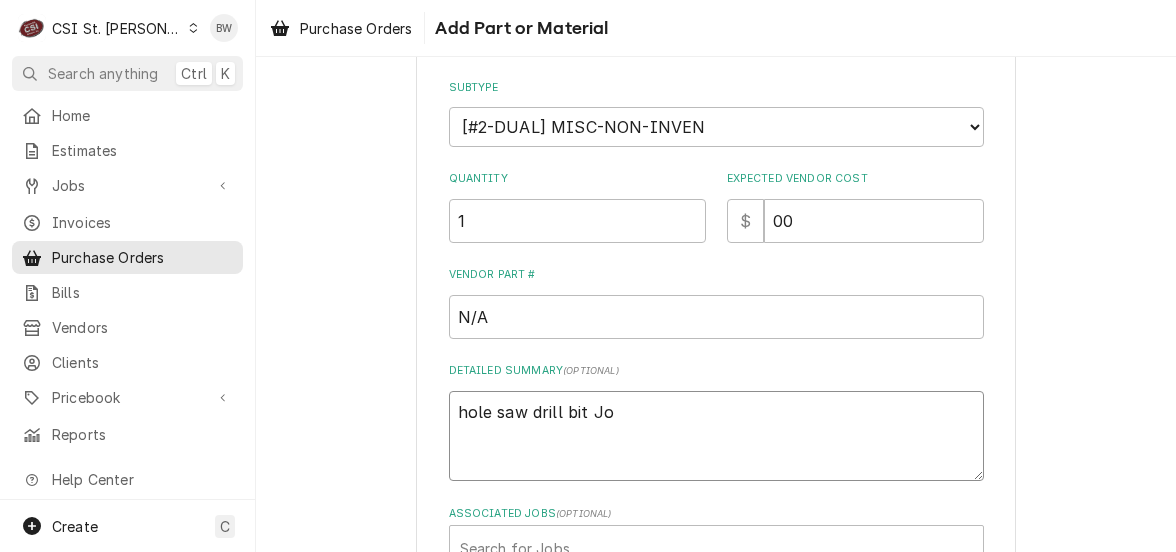 type on "x" 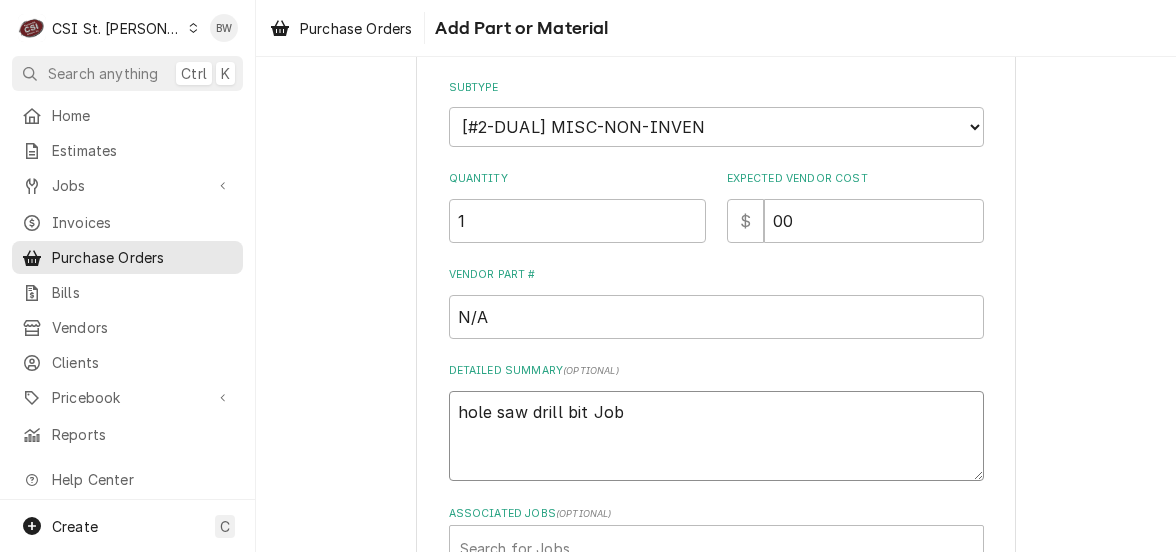 type on "x" 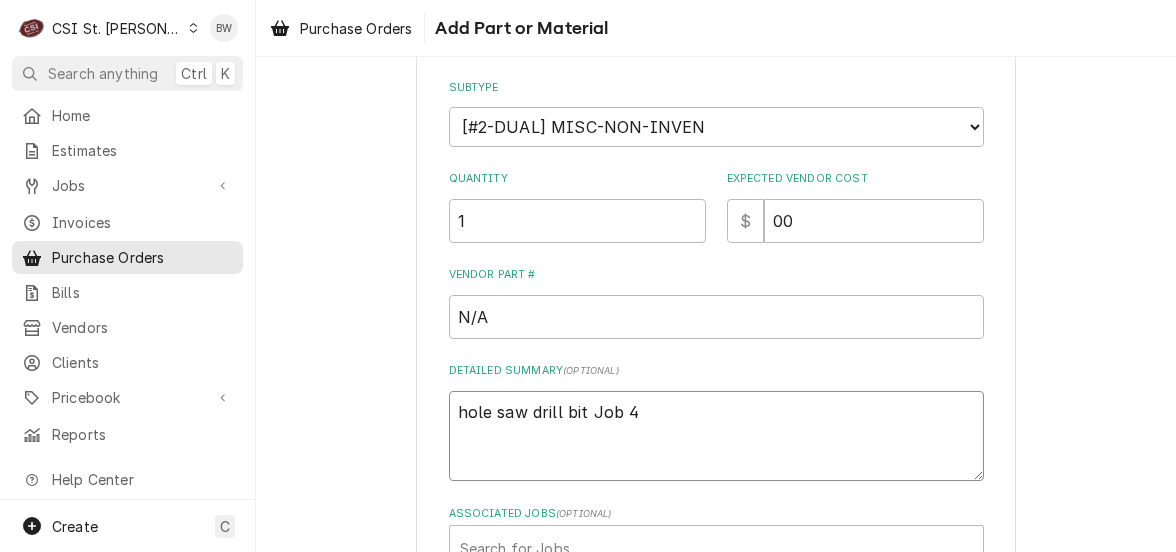 type on "x" 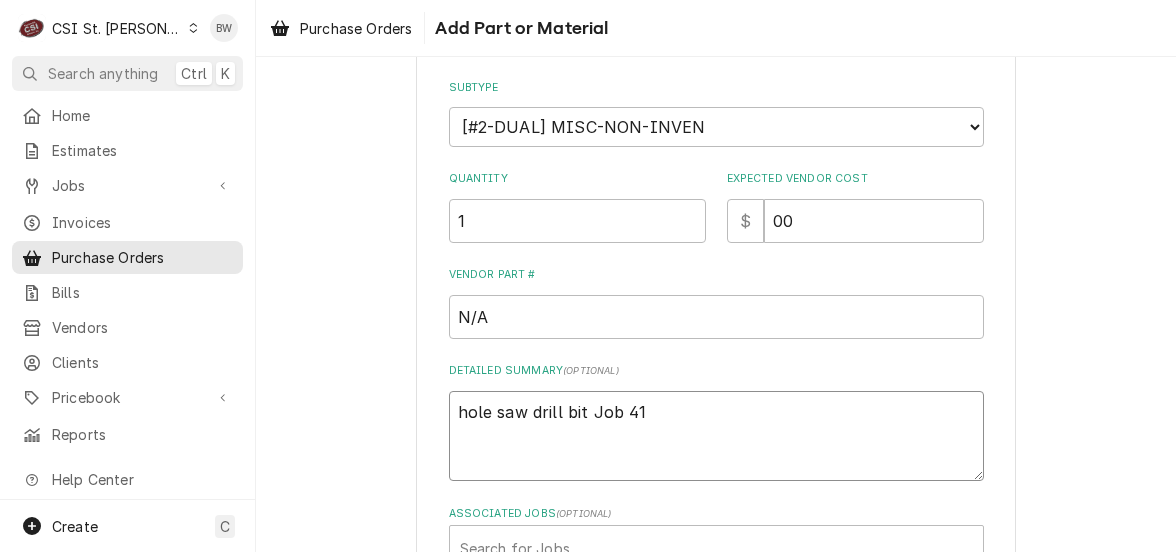 type on "x" 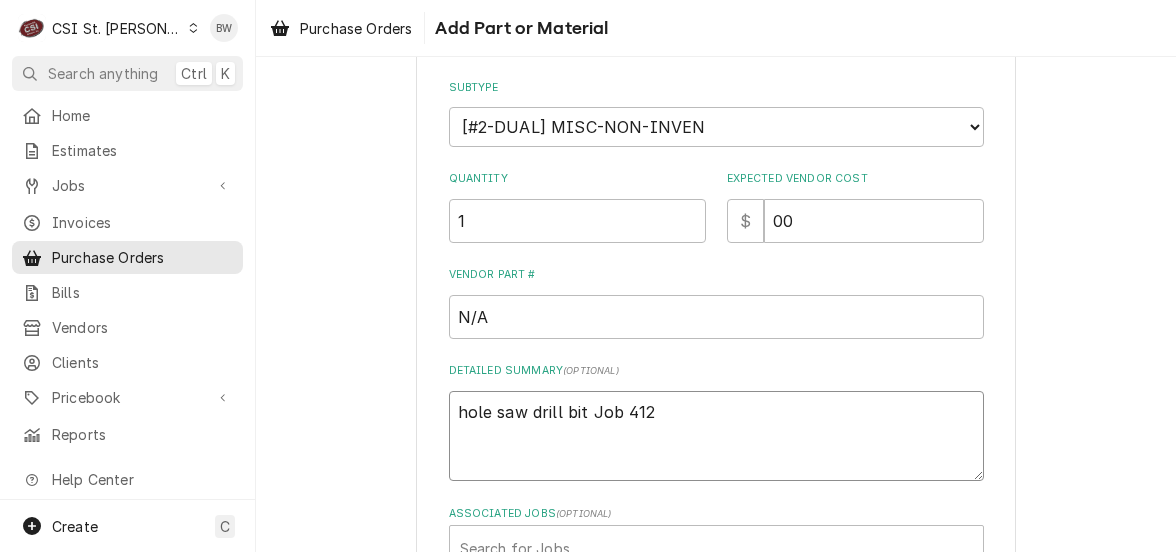 type on "x" 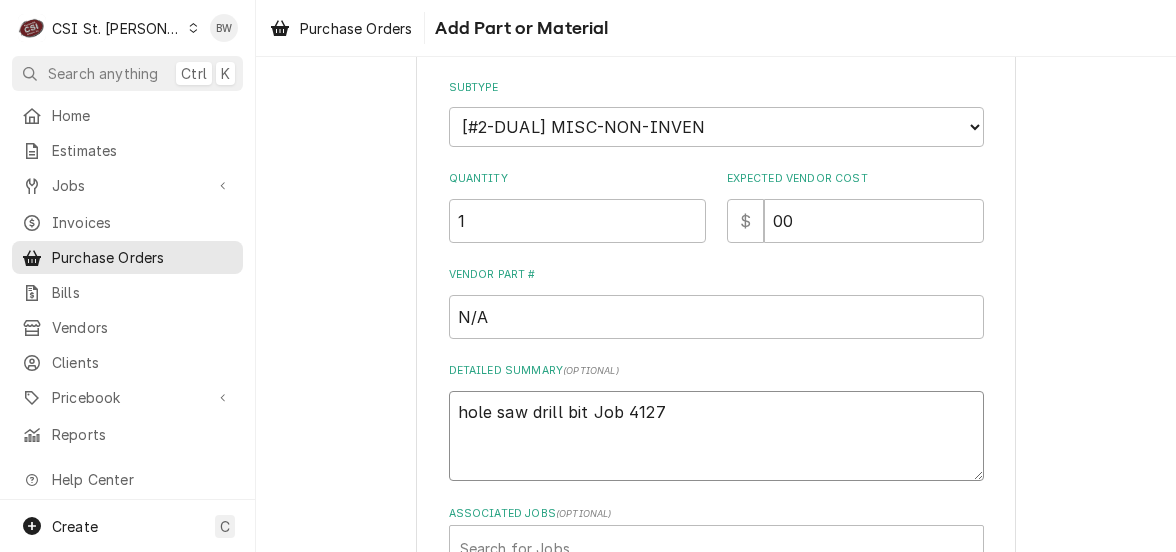type on "x" 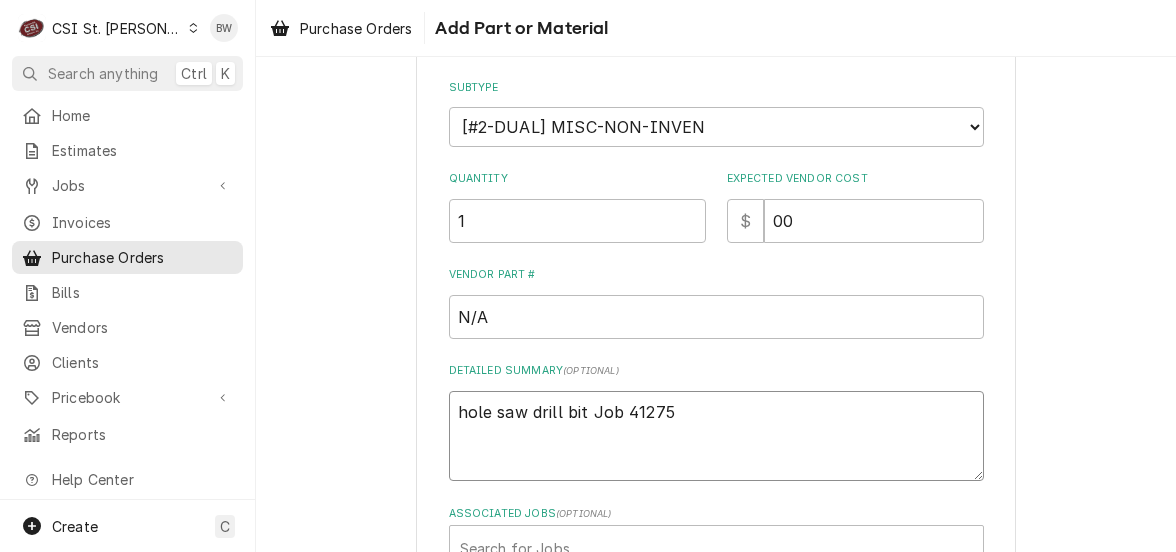 type on "x" 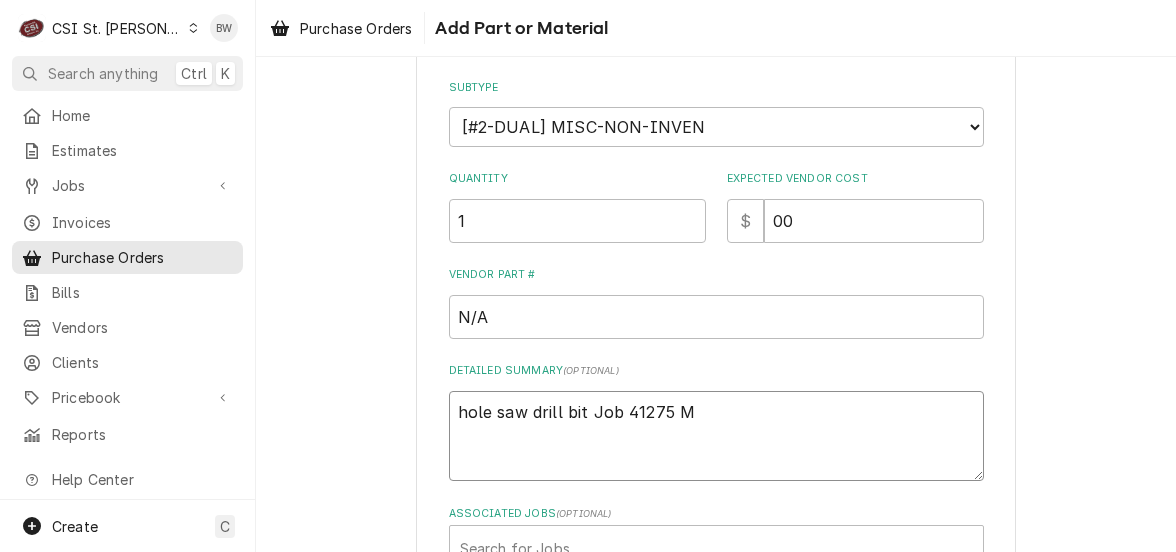 type on "x" 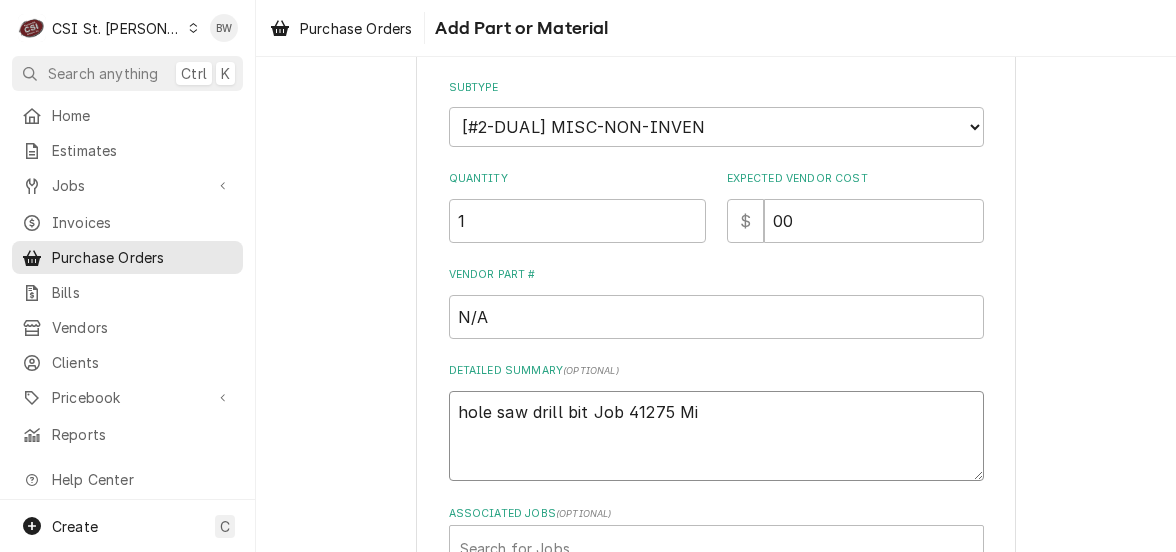 type on "x" 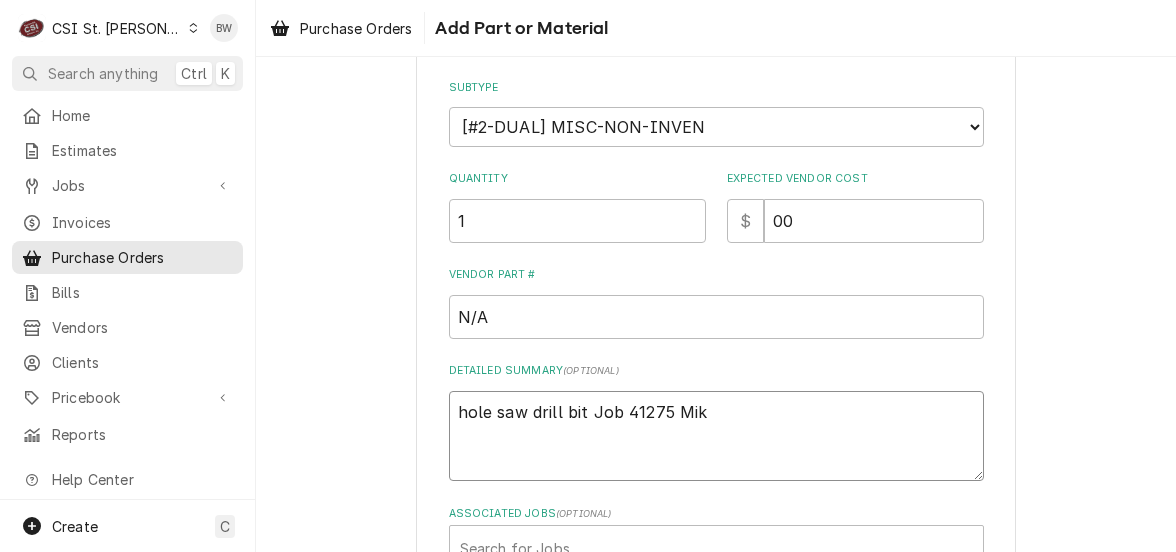 type on "x" 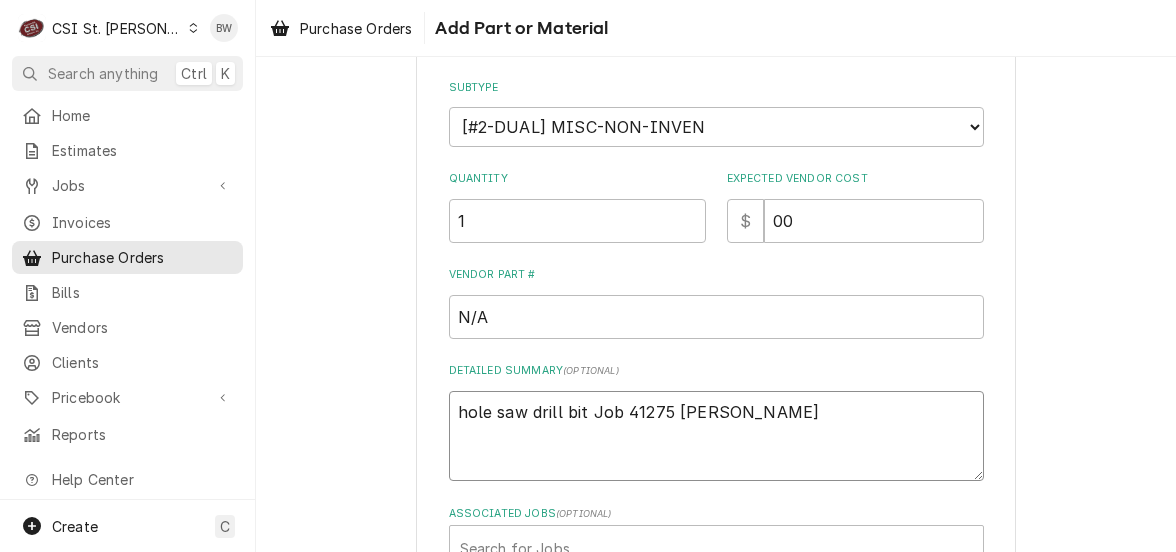 type on "x" 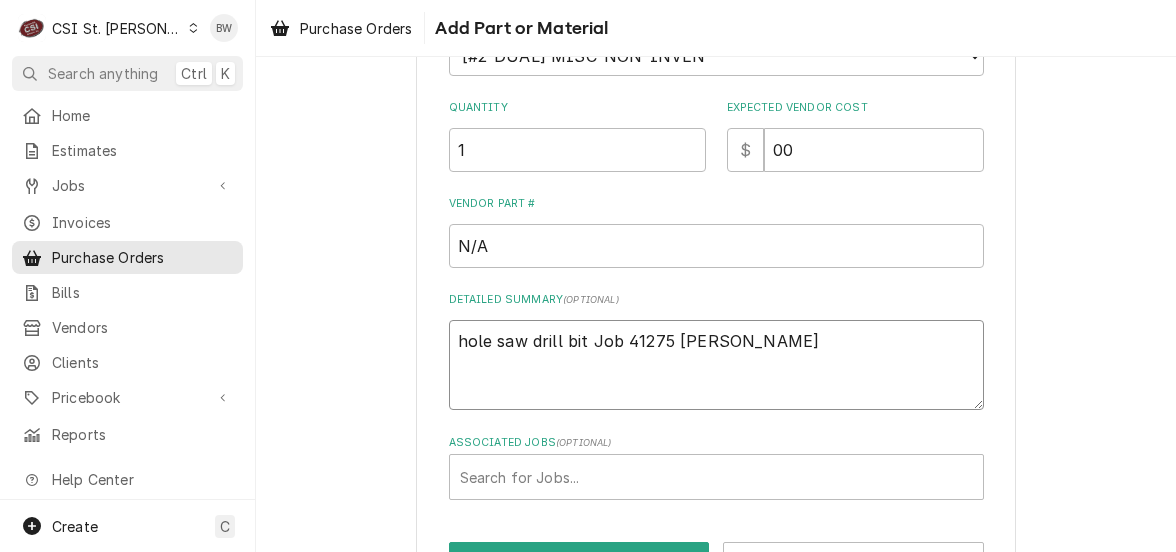 scroll, scrollTop: 440, scrollLeft: 0, axis: vertical 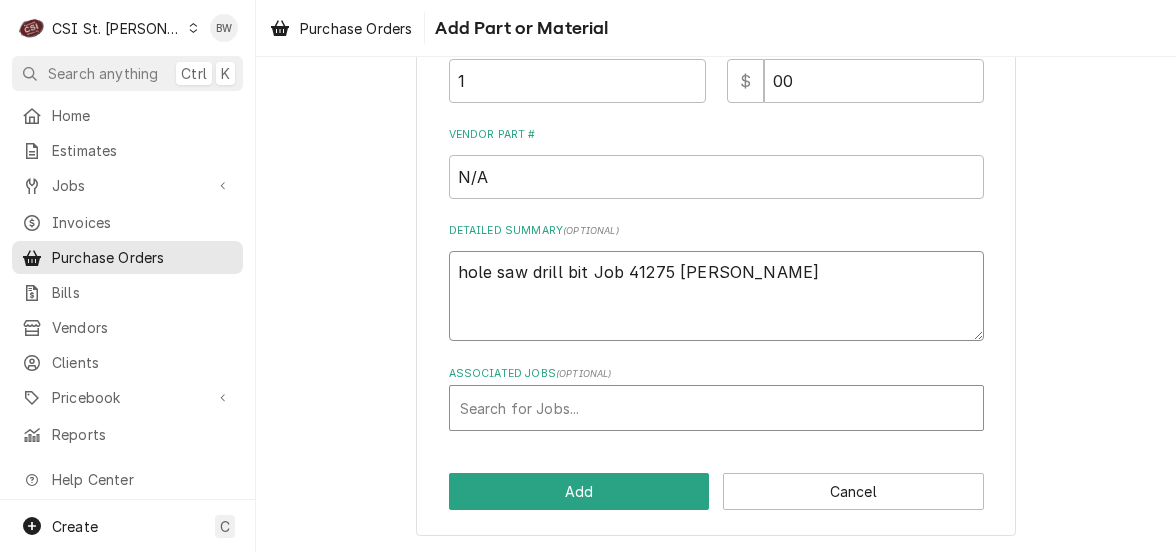 type on "hole saw drill bit Job 41275 Mike Barnett" 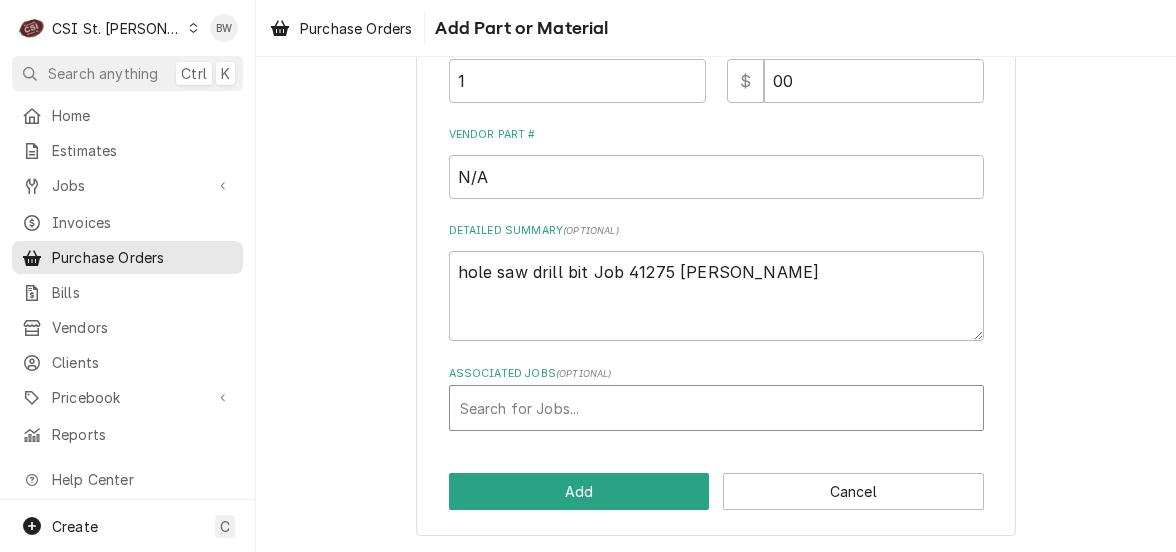 click at bounding box center (716, 408) 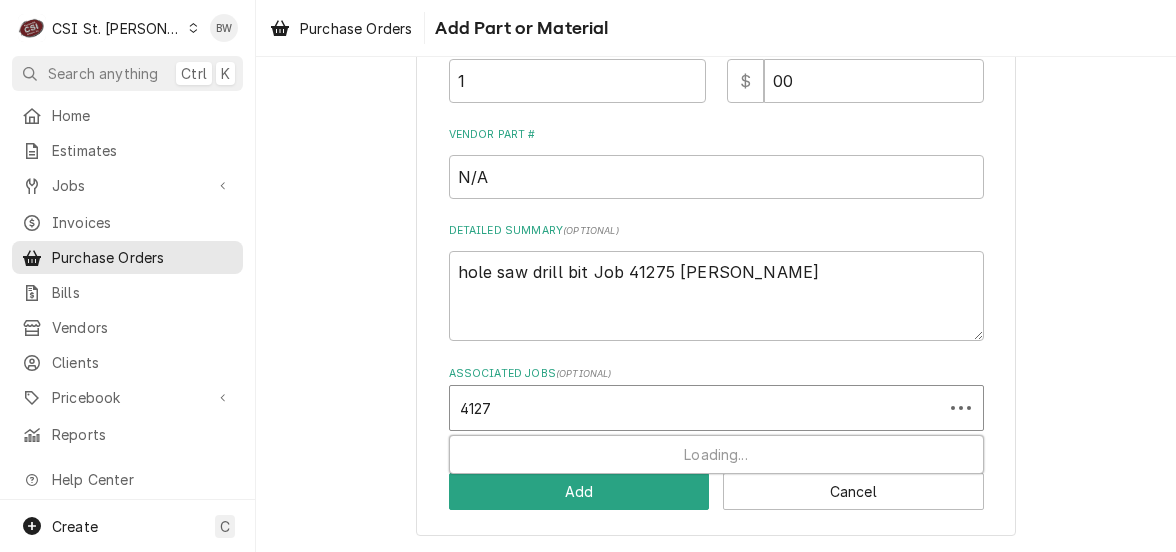 type on "41275" 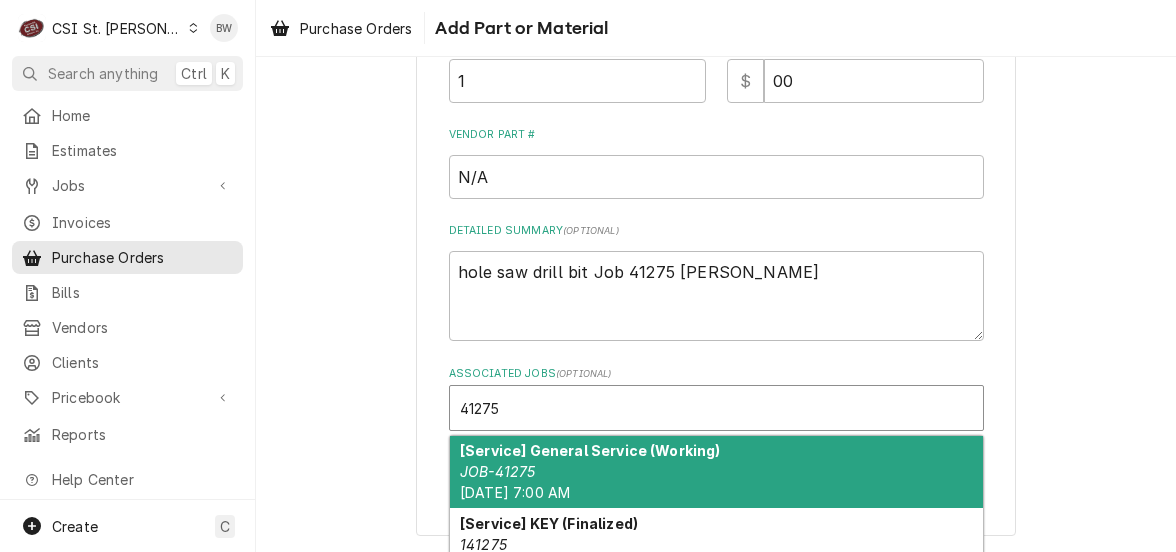 click on "[Service] General Service (Working)" at bounding box center (590, 450) 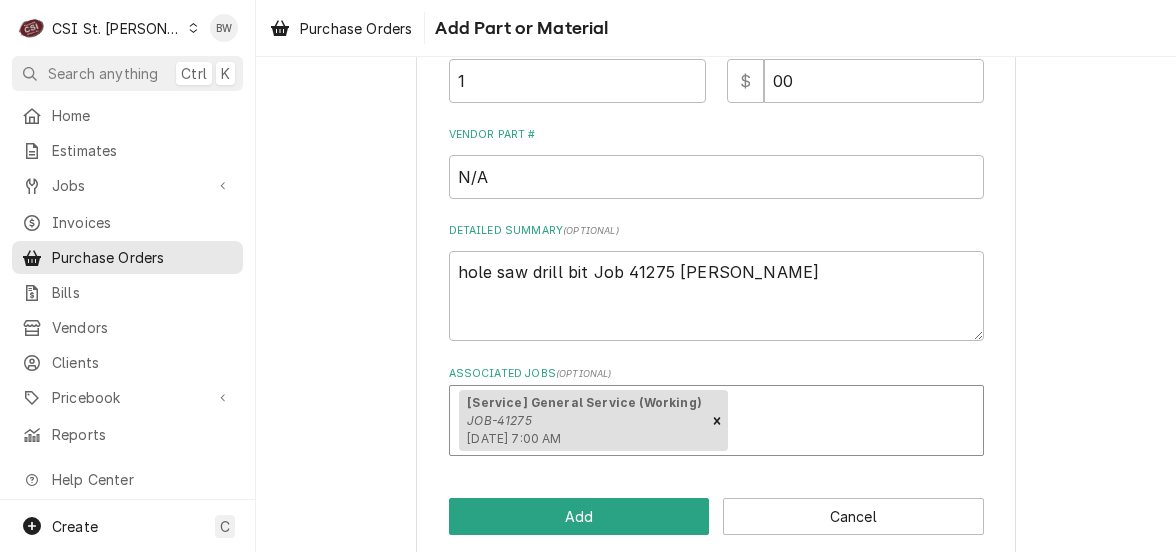 scroll, scrollTop: 465, scrollLeft: 0, axis: vertical 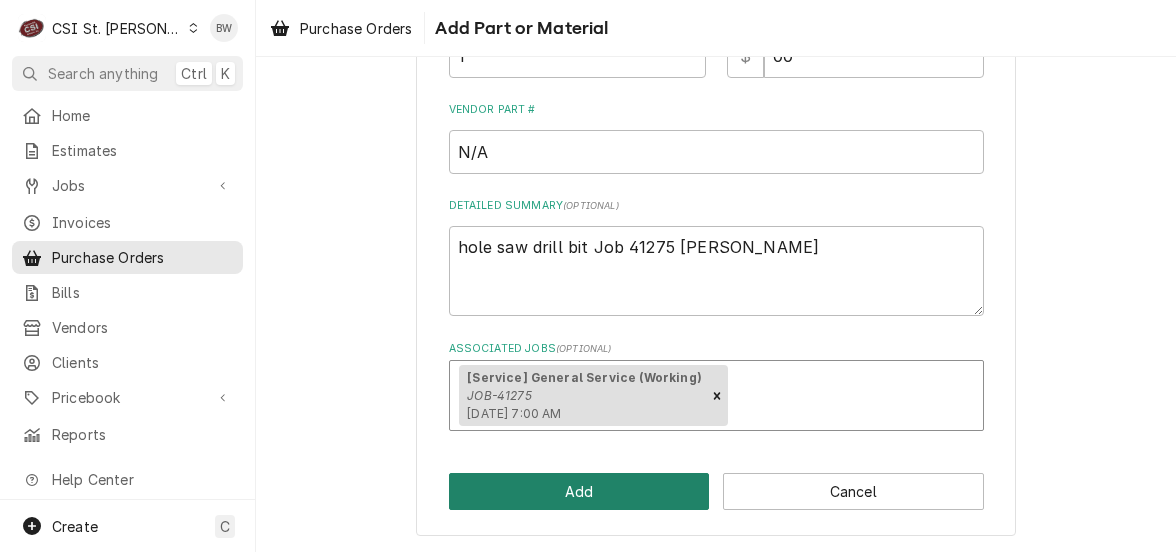 click on "Add" at bounding box center [579, 491] 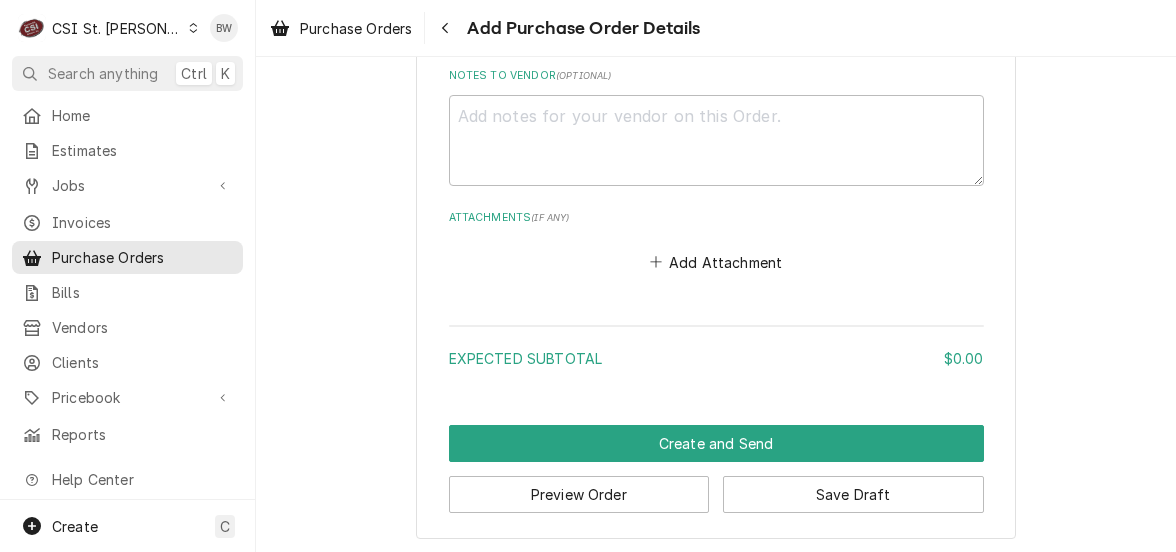 scroll, scrollTop: 1419, scrollLeft: 0, axis: vertical 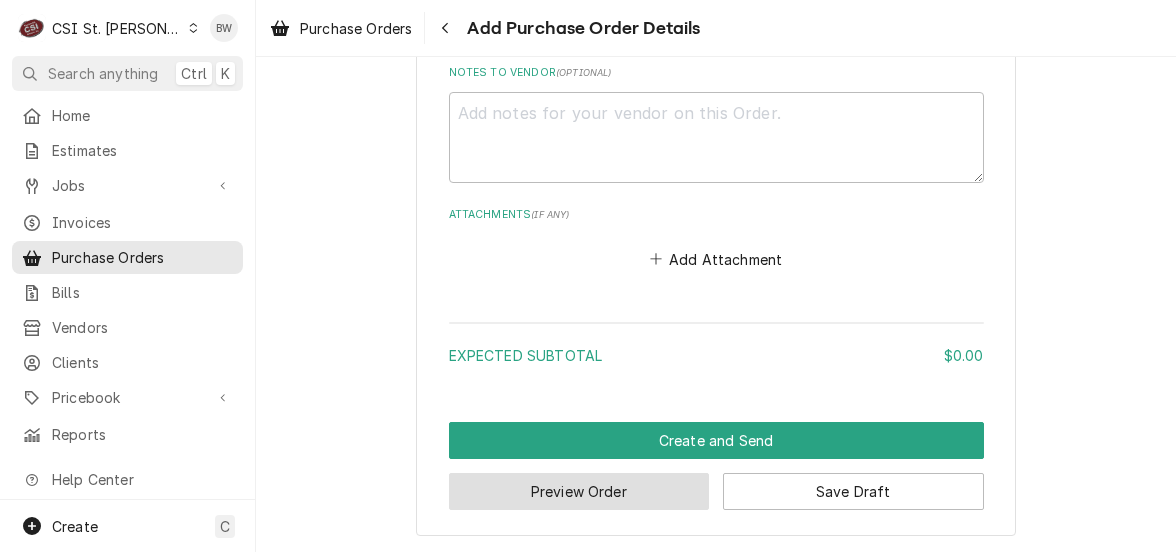 click on "Preview Order" at bounding box center (579, 491) 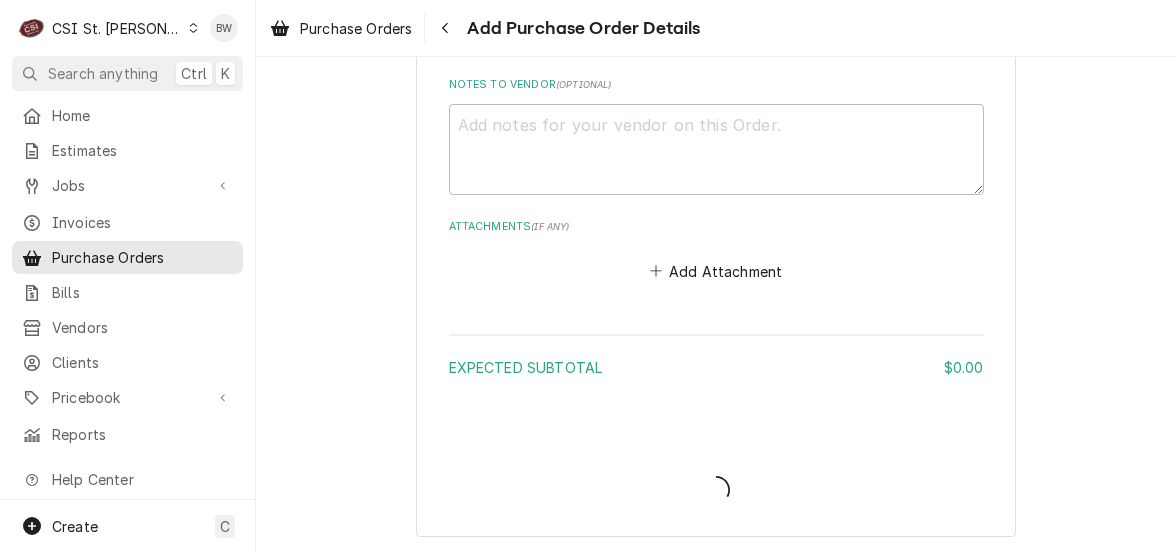 type on "x" 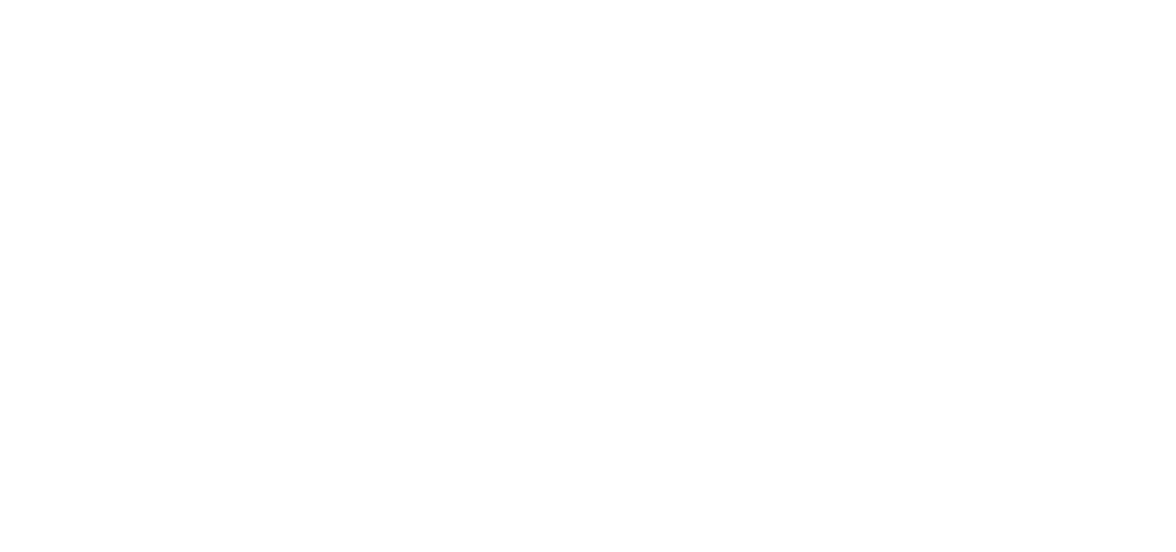 scroll, scrollTop: 0, scrollLeft: 0, axis: both 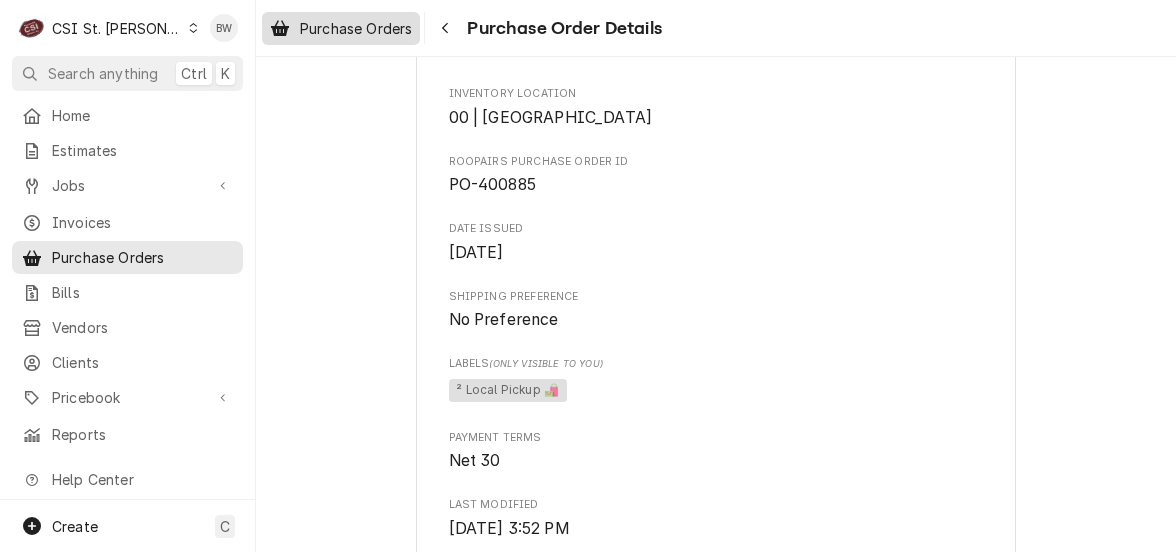 click on "Purchase Orders" at bounding box center [356, 28] 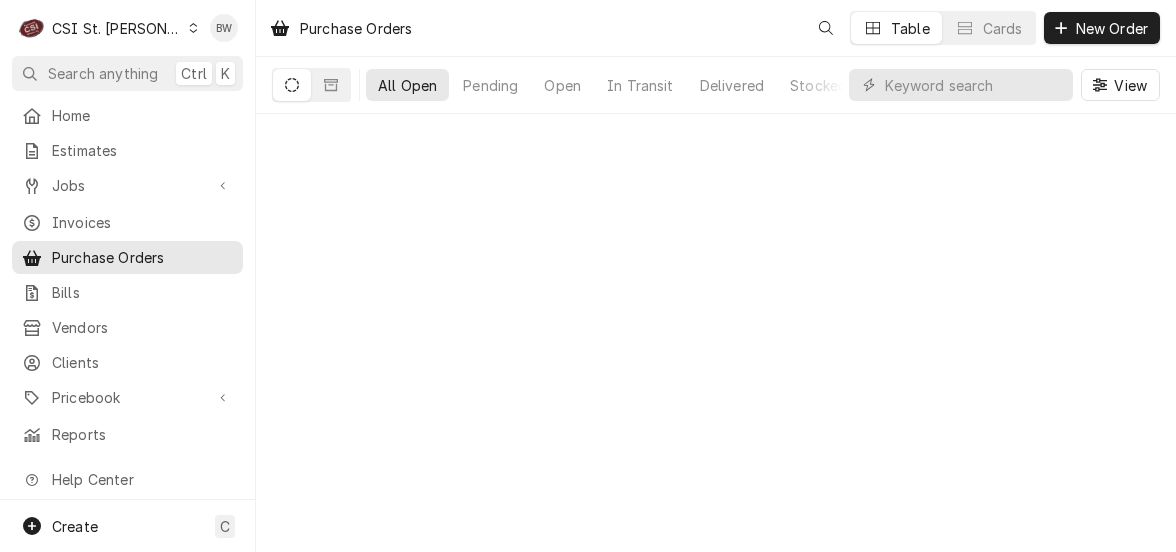 scroll, scrollTop: 0, scrollLeft: 0, axis: both 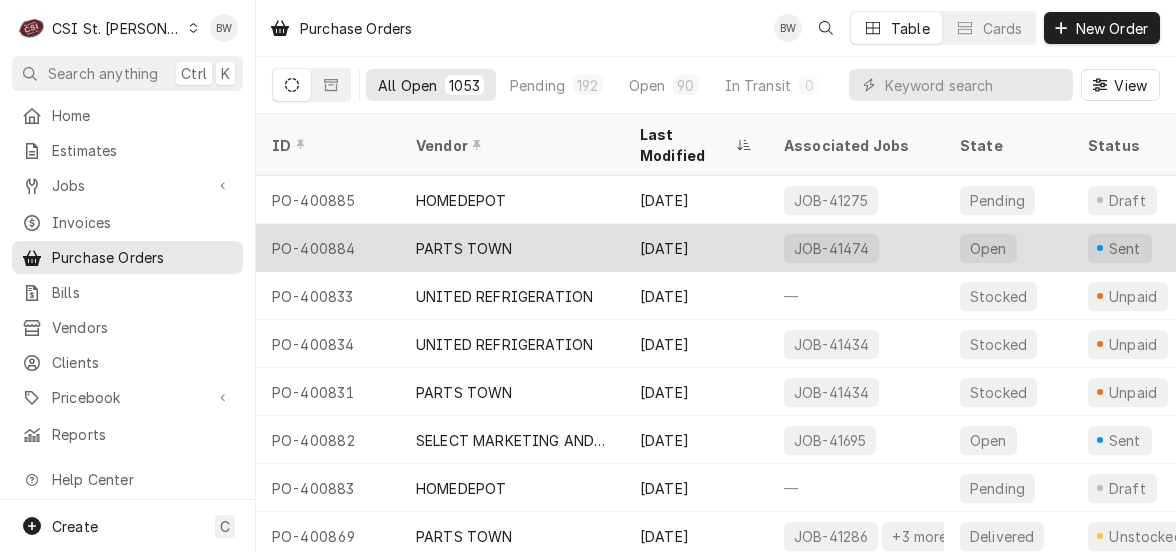 click on "PO-400884 PARTS TOWN Jul 29   JOB-41474 Open Sent — 1 $402.86 — — Jul 29" at bounding box center [1256, 248] 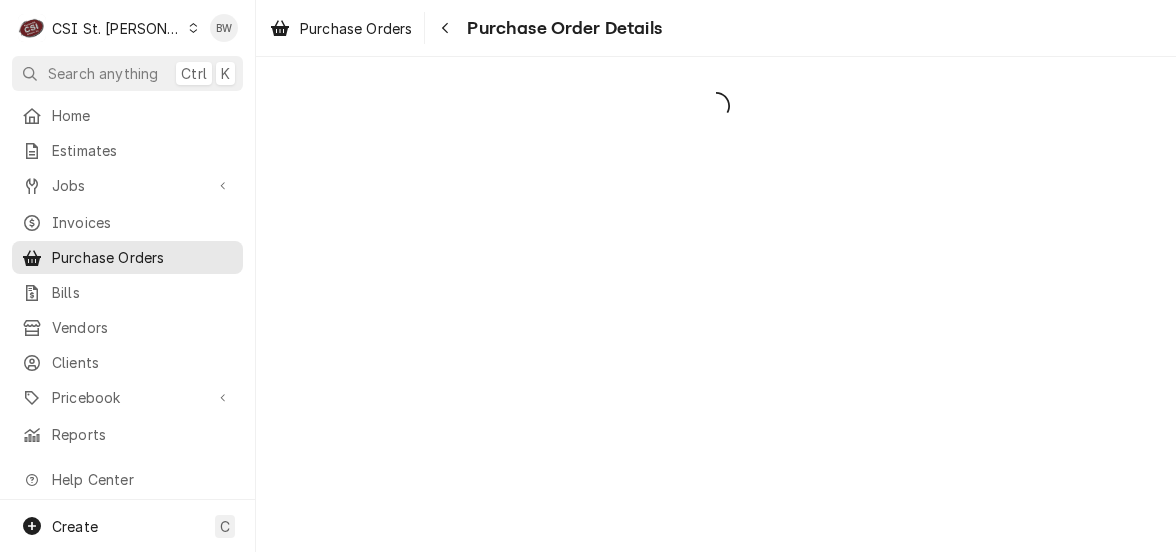 scroll, scrollTop: 0, scrollLeft: 0, axis: both 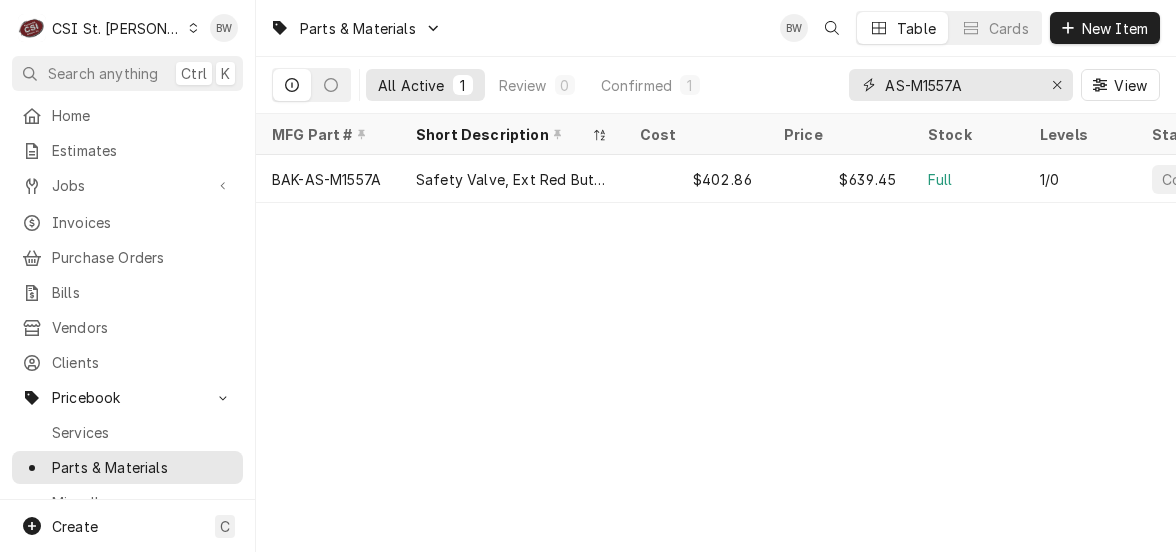 drag, startPoint x: 991, startPoint y: 90, endPoint x: 842, endPoint y: 84, distance: 149.12076 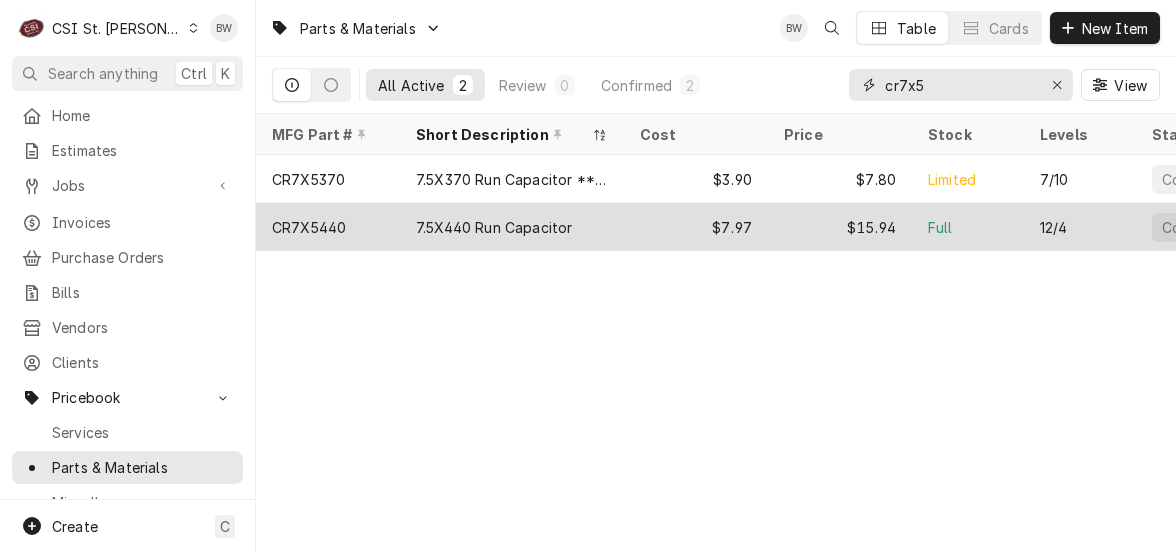 type on "cr7x5" 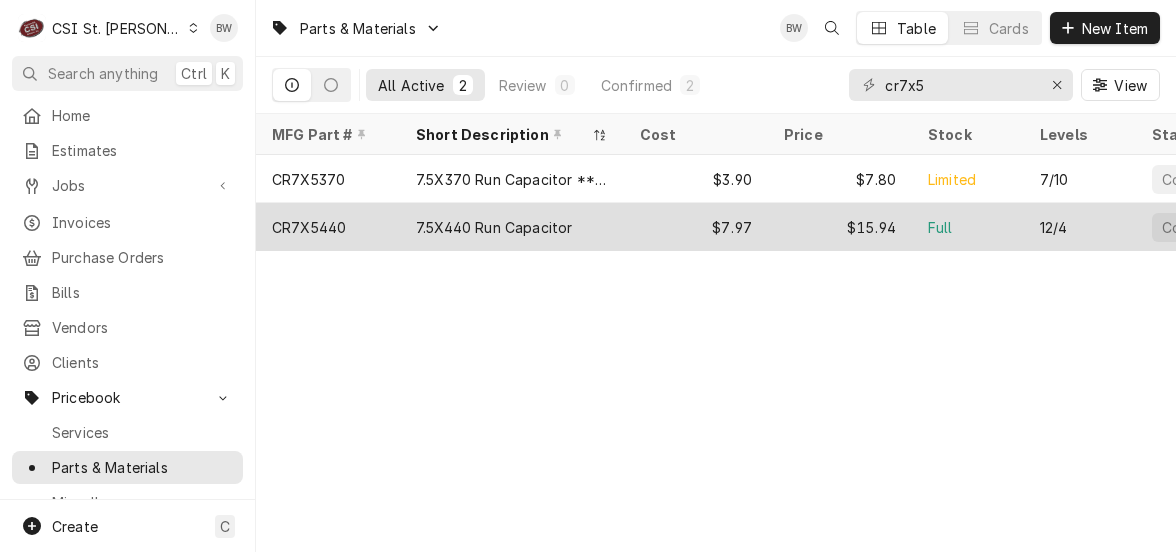 click on "CR7X5440" at bounding box center [328, 227] 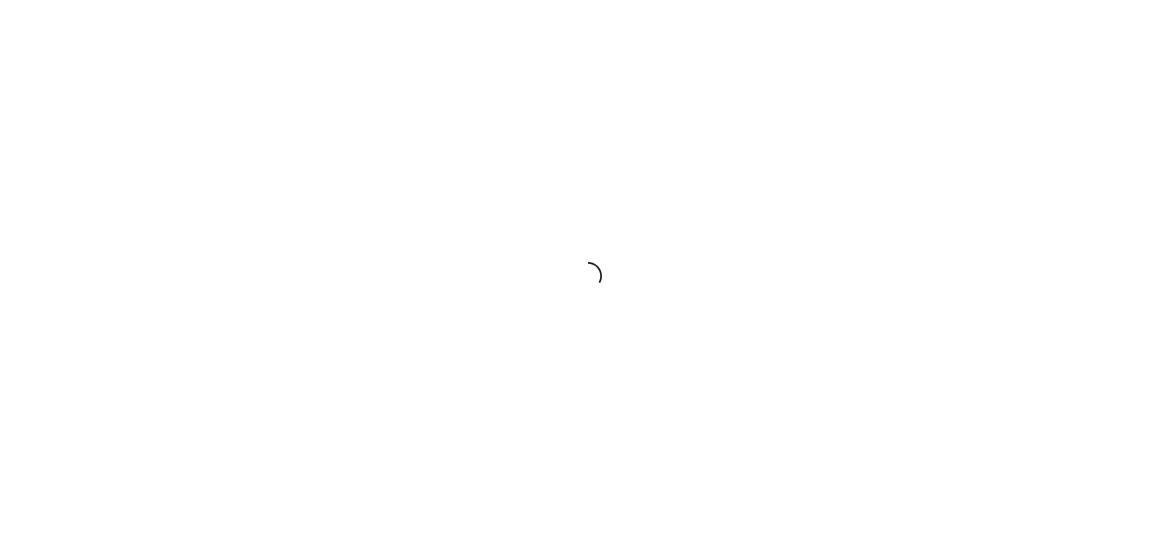 scroll, scrollTop: 0, scrollLeft: 0, axis: both 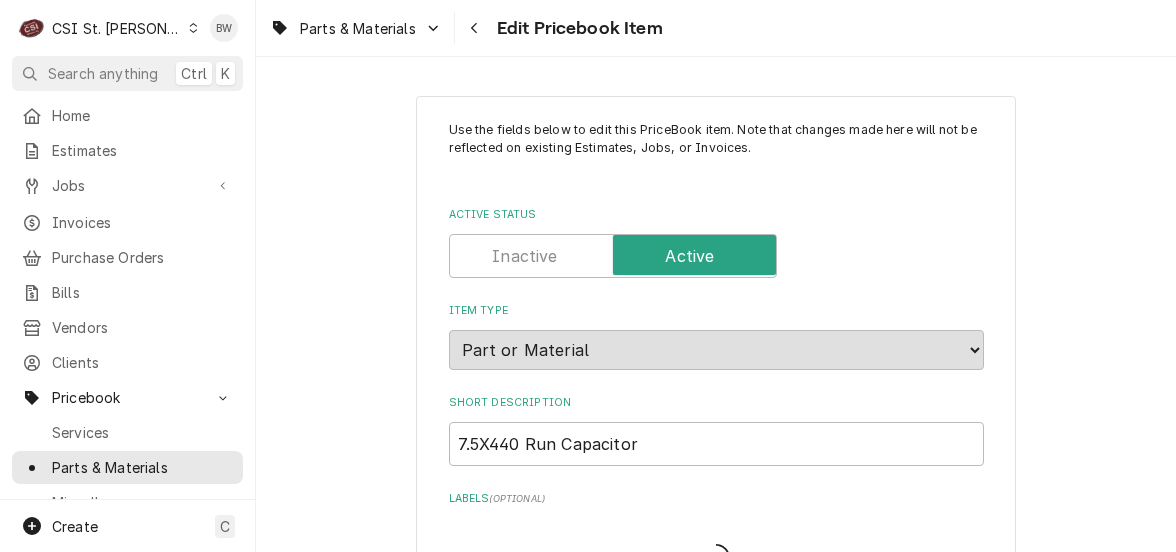 type on "x" 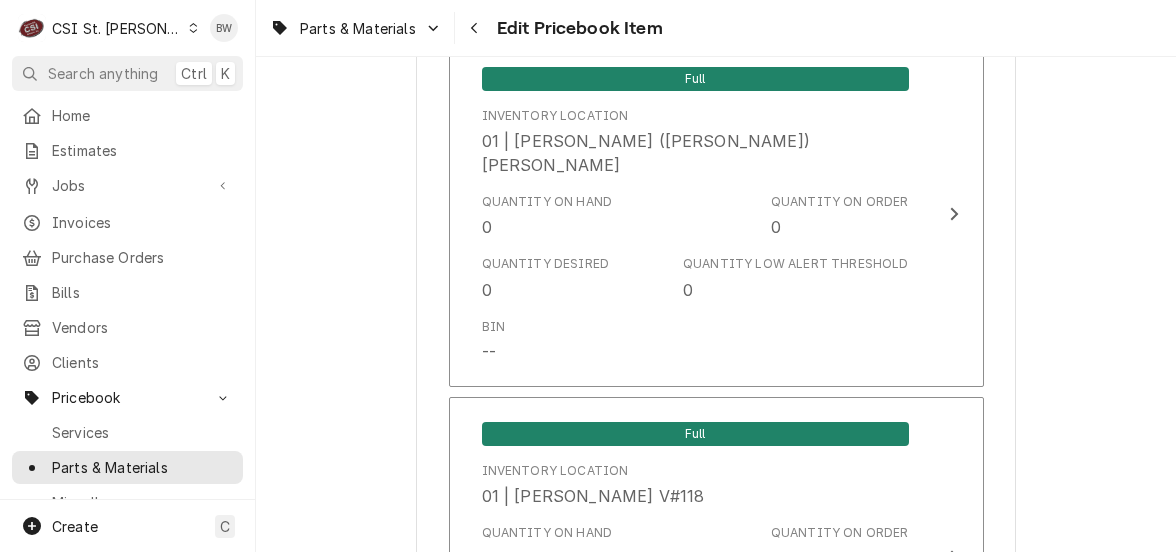 scroll, scrollTop: 5500, scrollLeft: 0, axis: vertical 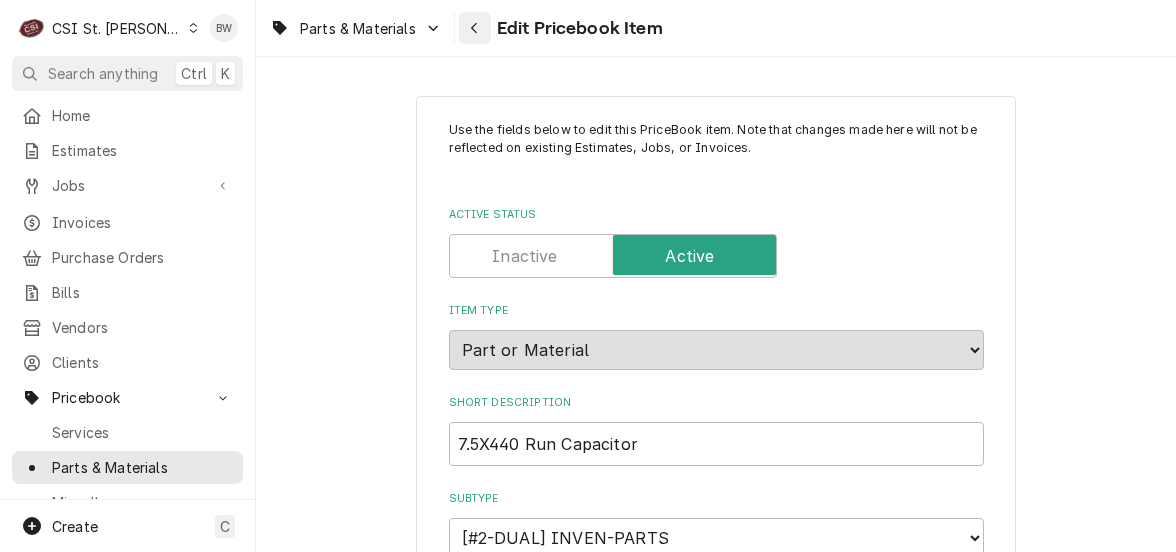 click at bounding box center [475, 28] 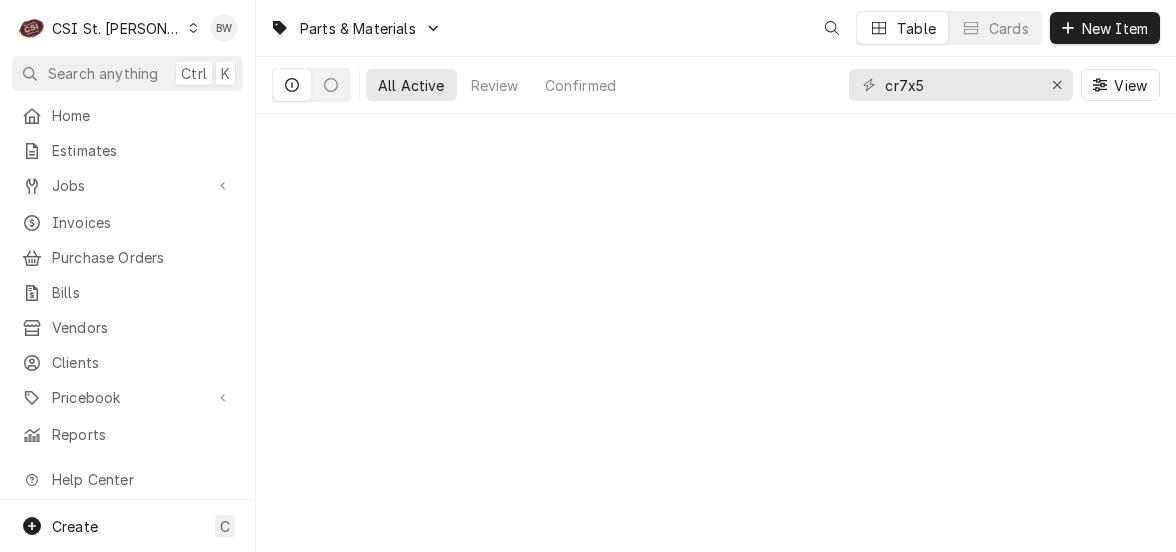 scroll, scrollTop: 0, scrollLeft: 0, axis: both 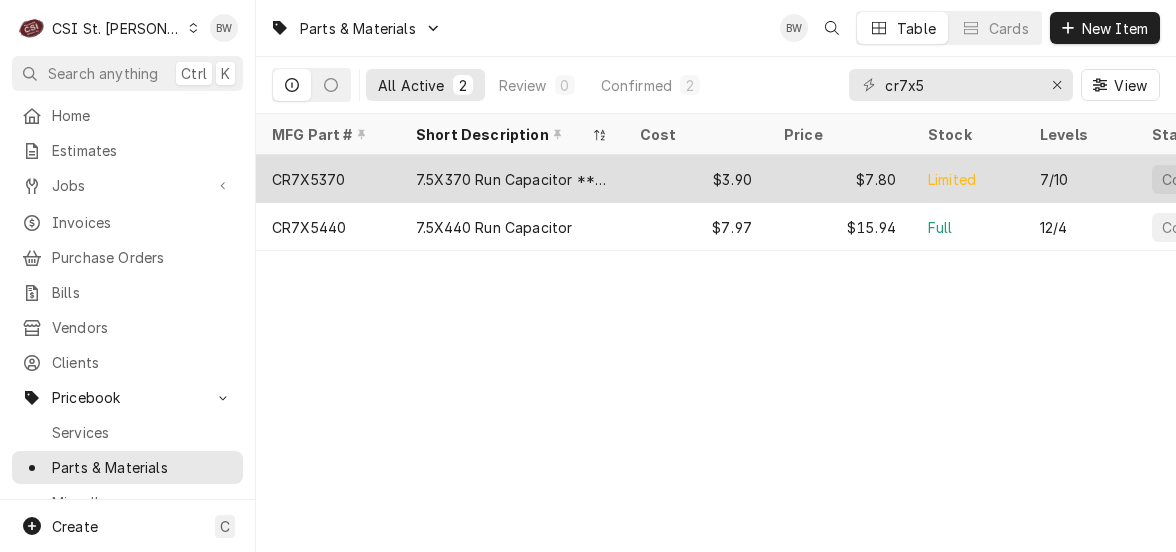 click on "CR7X5370" at bounding box center (308, 179) 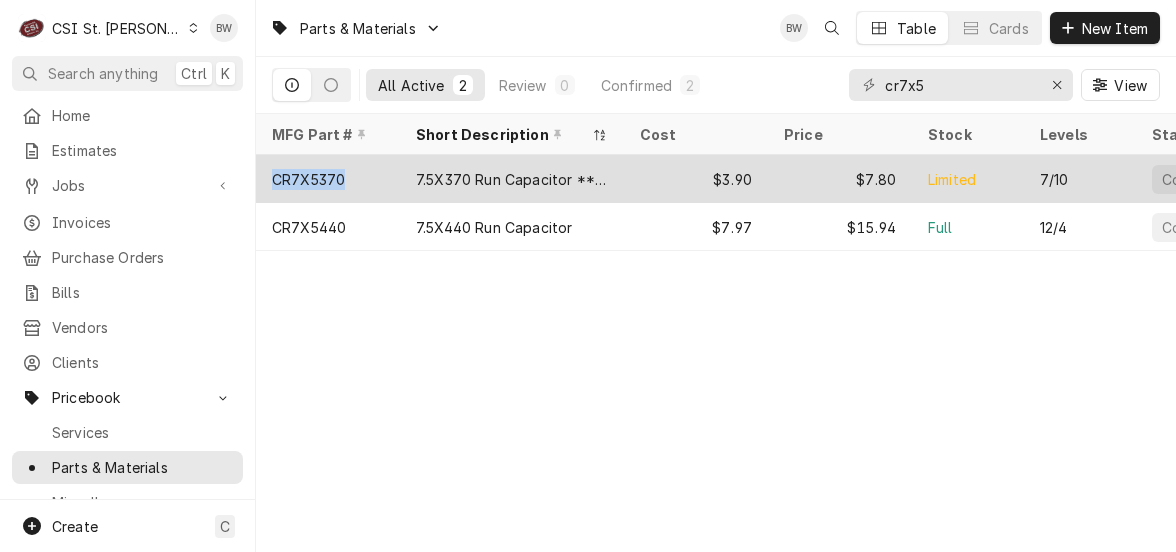 click on "CR7X5370" at bounding box center [308, 179] 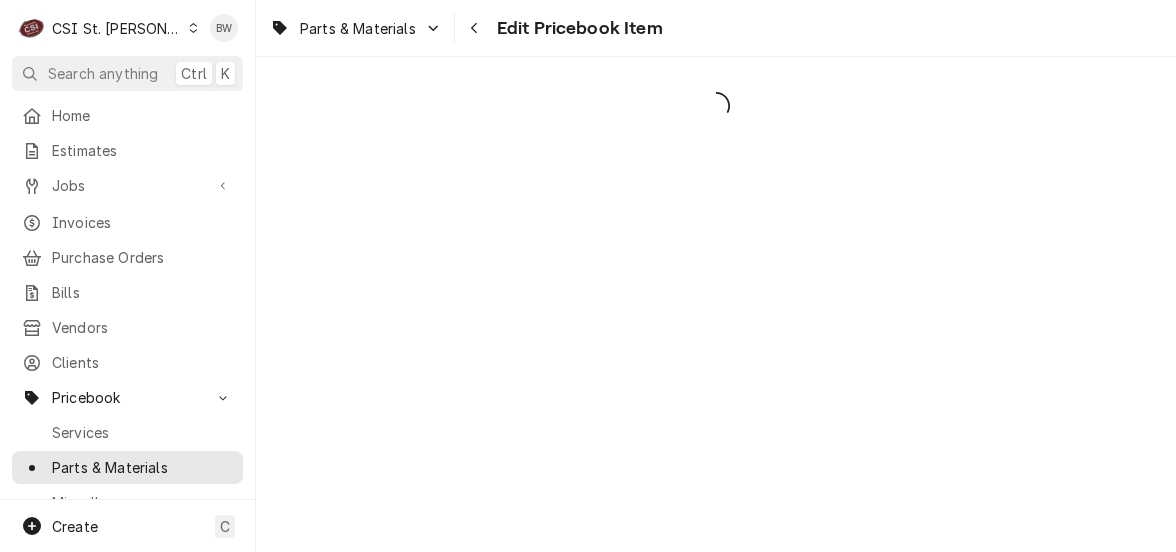 scroll, scrollTop: 0, scrollLeft: 0, axis: both 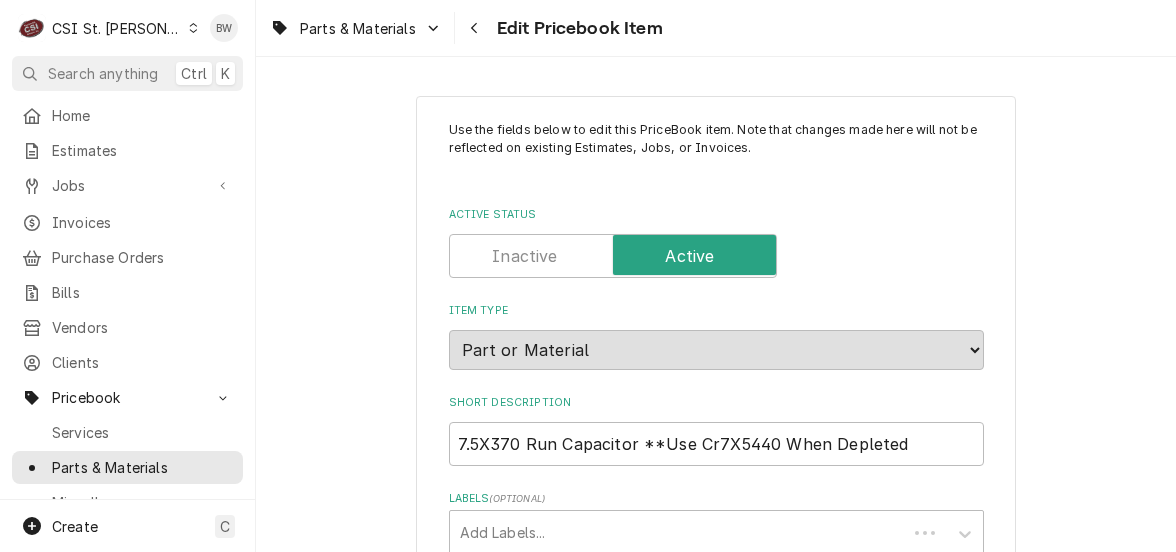 type on "x" 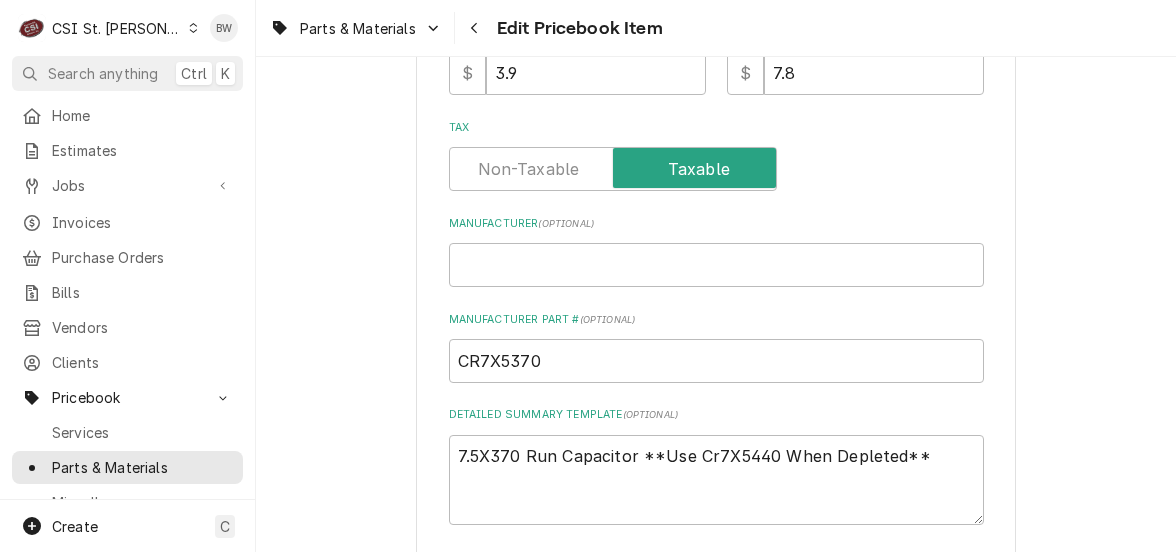 scroll, scrollTop: 800, scrollLeft: 0, axis: vertical 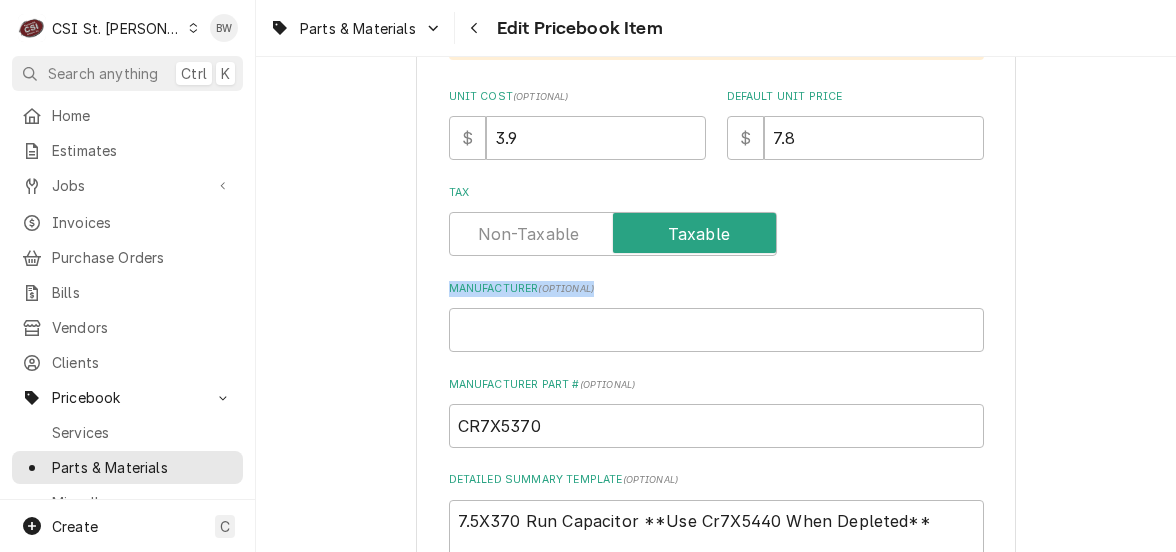 drag, startPoint x: 590, startPoint y: 285, endPoint x: 442, endPoint y: 287, distance: 148.01352 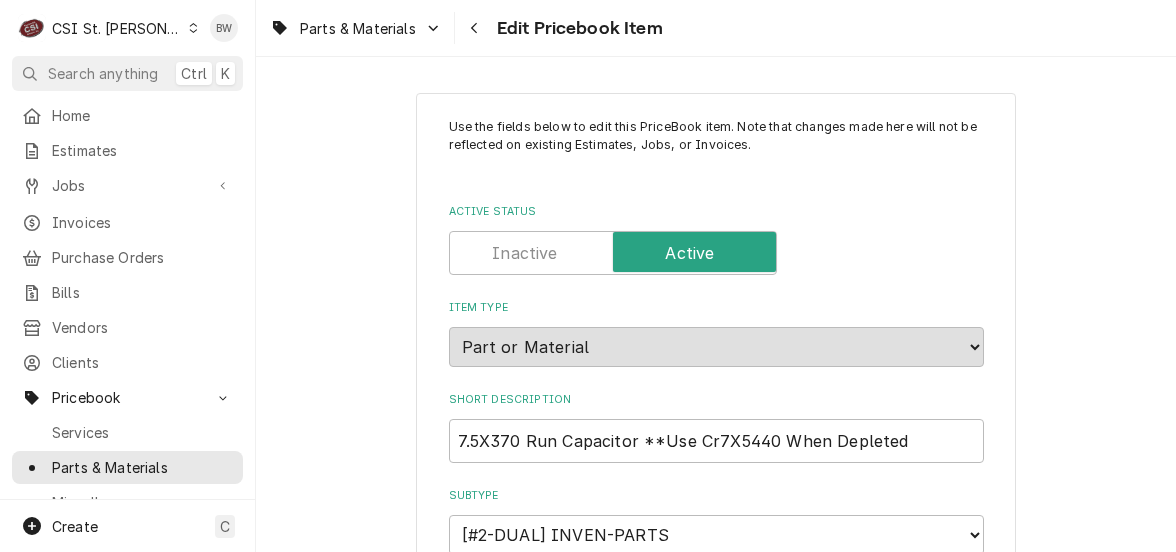 scroll, scrollTop: 0, scrollLeft: 0, axis: both 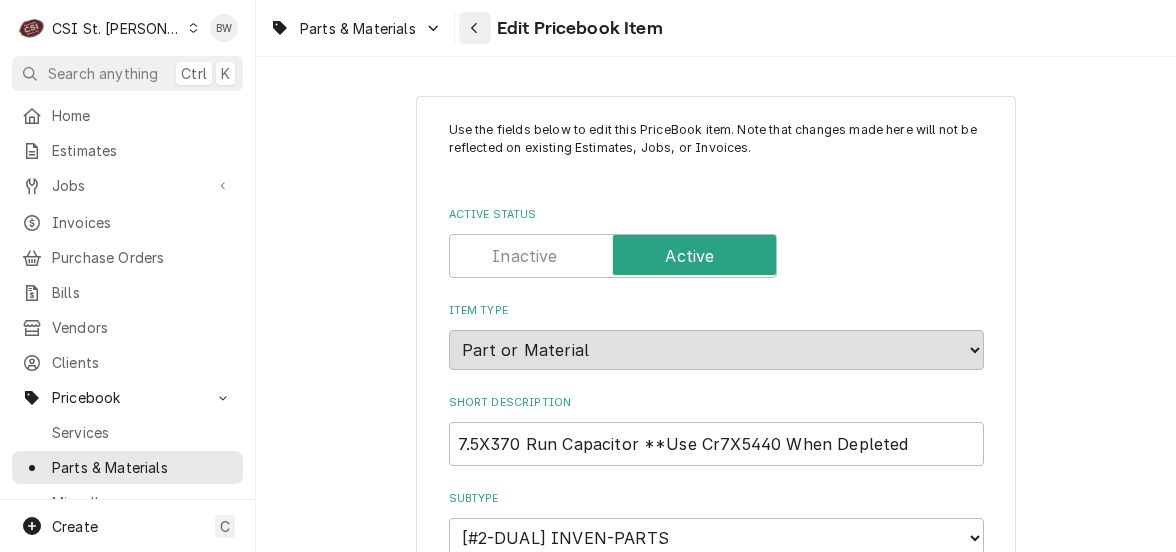 click 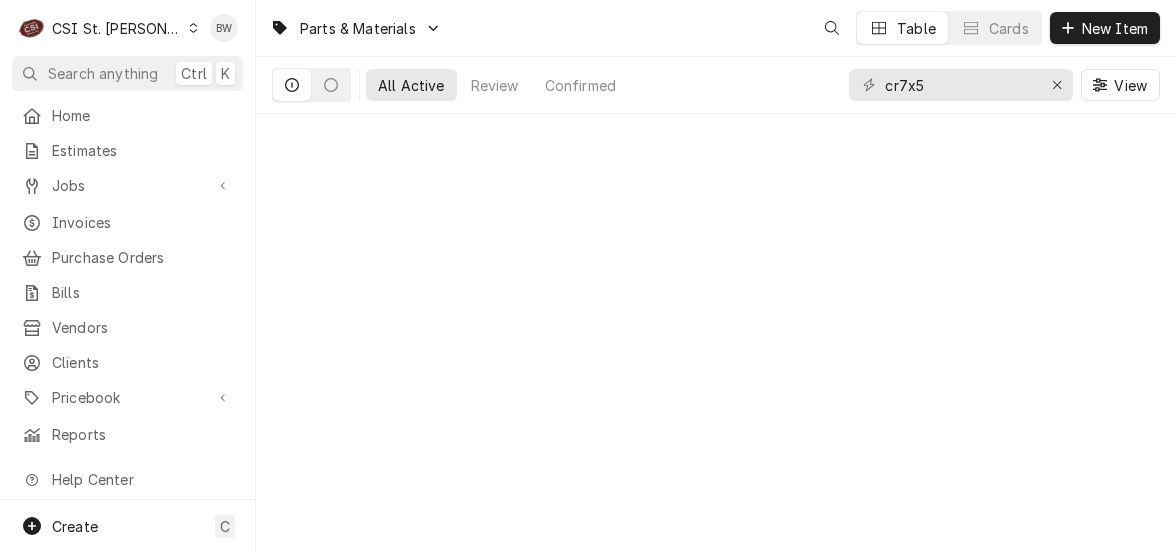 scroll, scrollTop: 0, scrollLeft: 0, axis: both 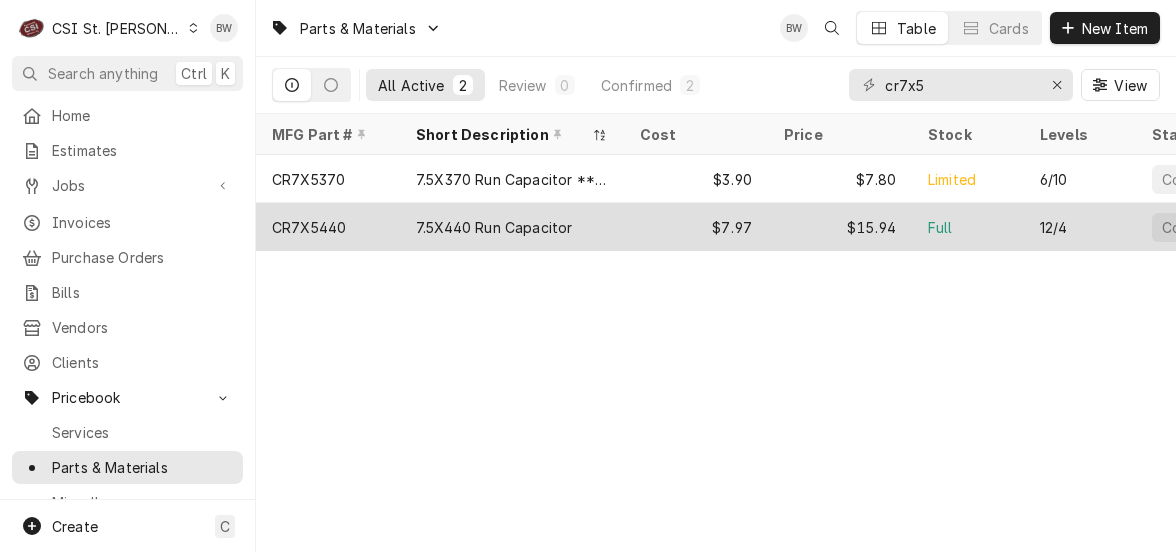 click on "CR7X5440" at bounding box center (309, 227) 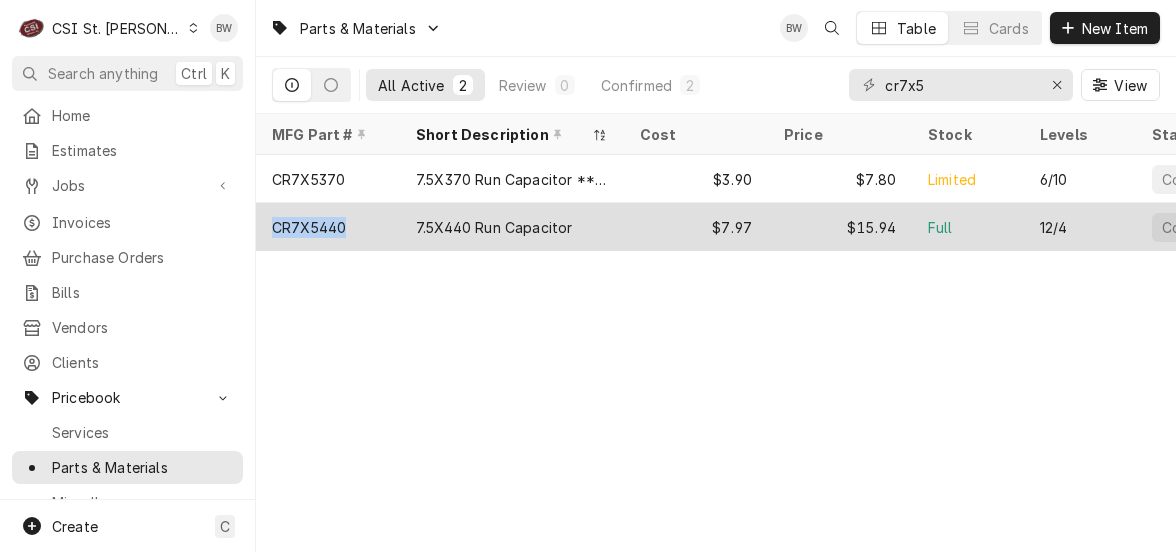 click on "CR7X5440" at bounding box center [309, 227] 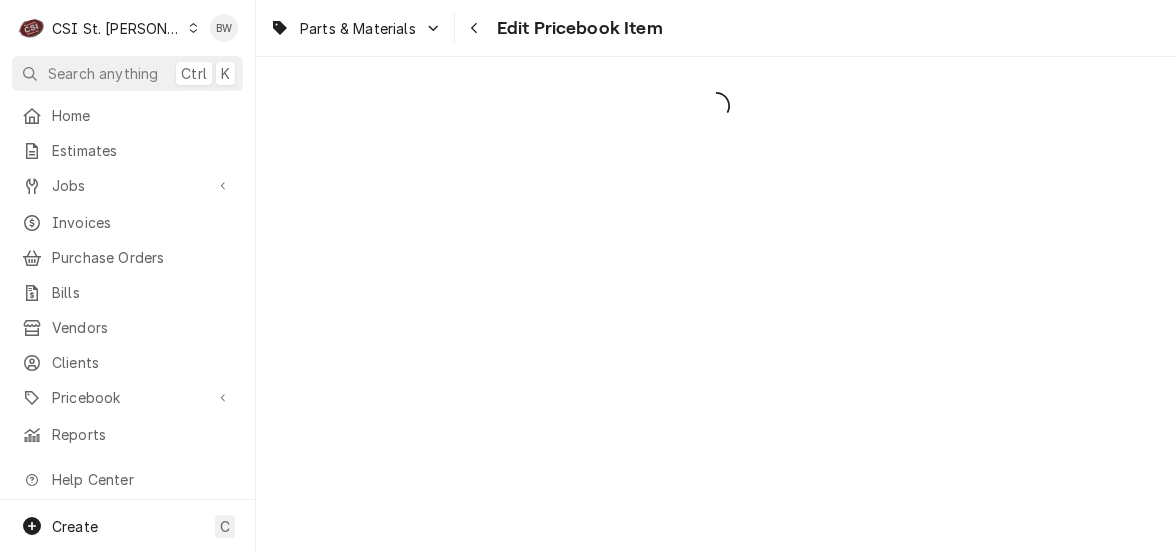 scroll, scrollTop: 0, scrollLeft: 0, axis: both 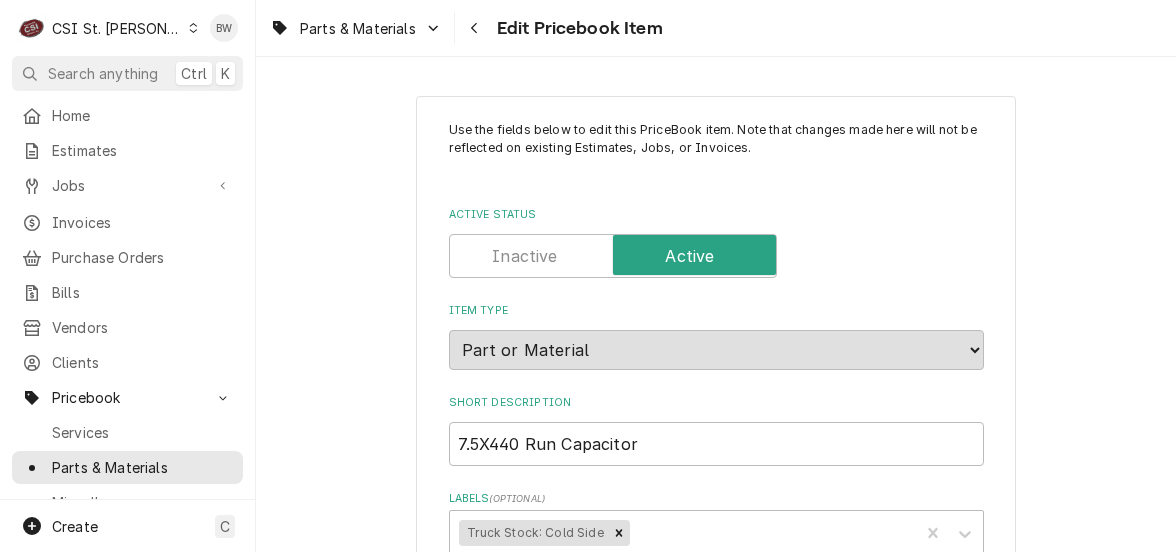 type on "x" 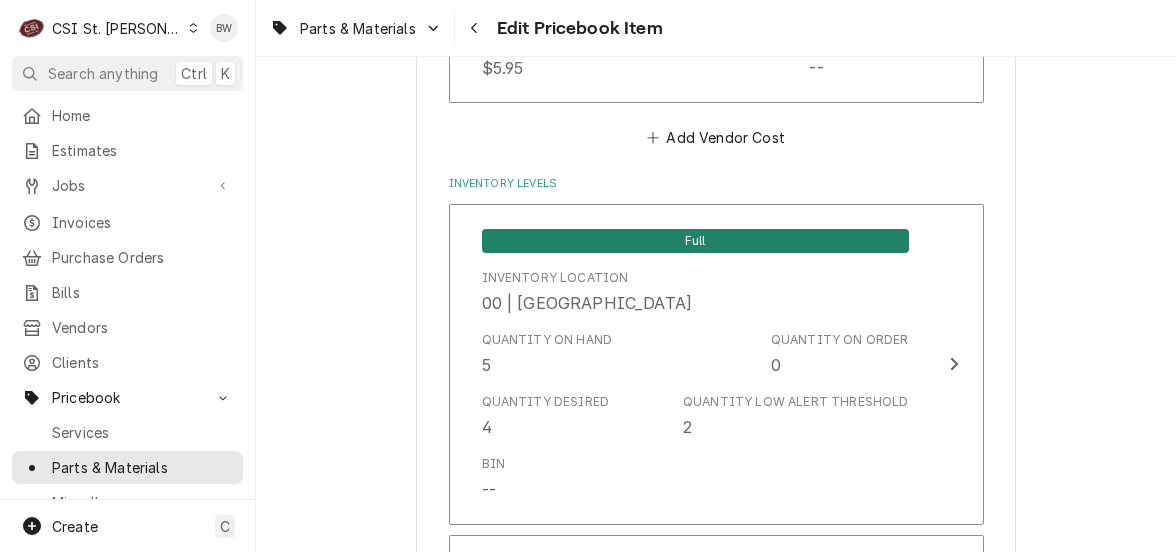 scroll, scrollTop: 1900, scrollLeft: 0, axis: vertical 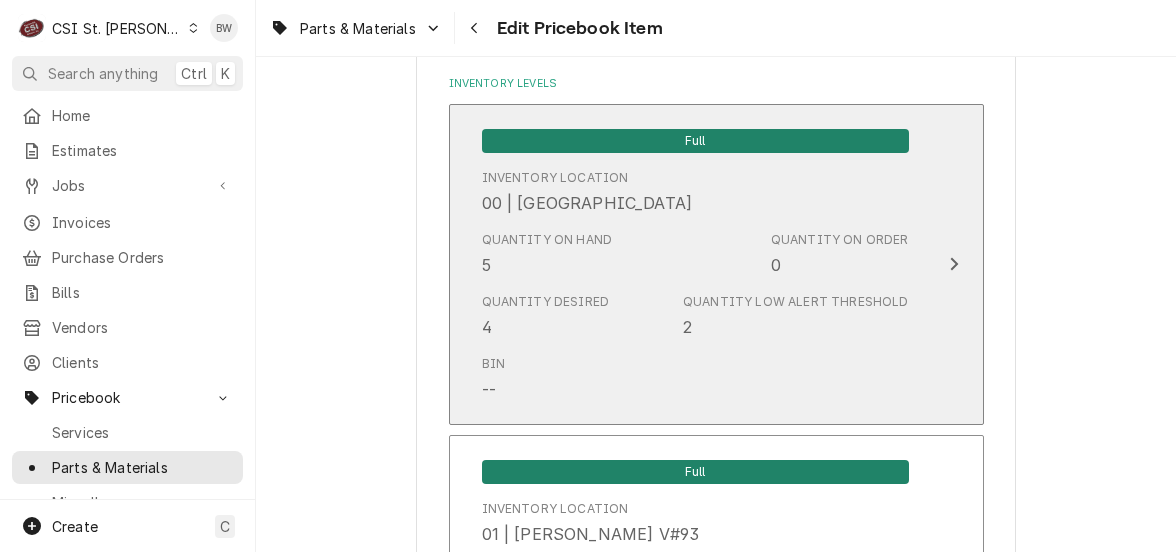 click on "Quantity on Hand 5 Quantity on Order 0" at bounding box center (695, 254) 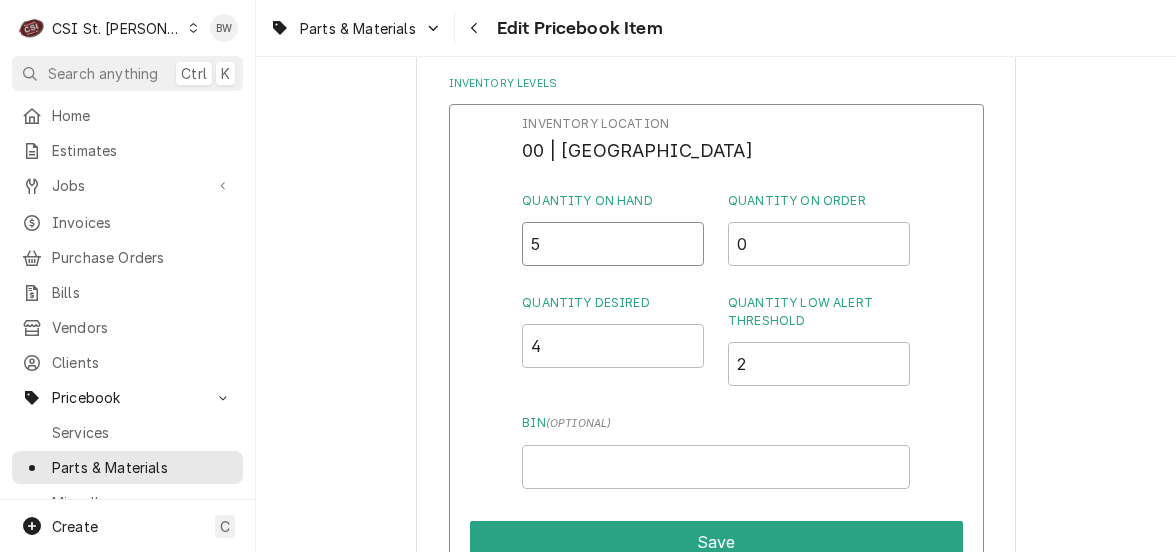drag, startPoint x: 567, startPoint y: 250, endPoint x: 523, endPoint y: 248, distance: 44.04543 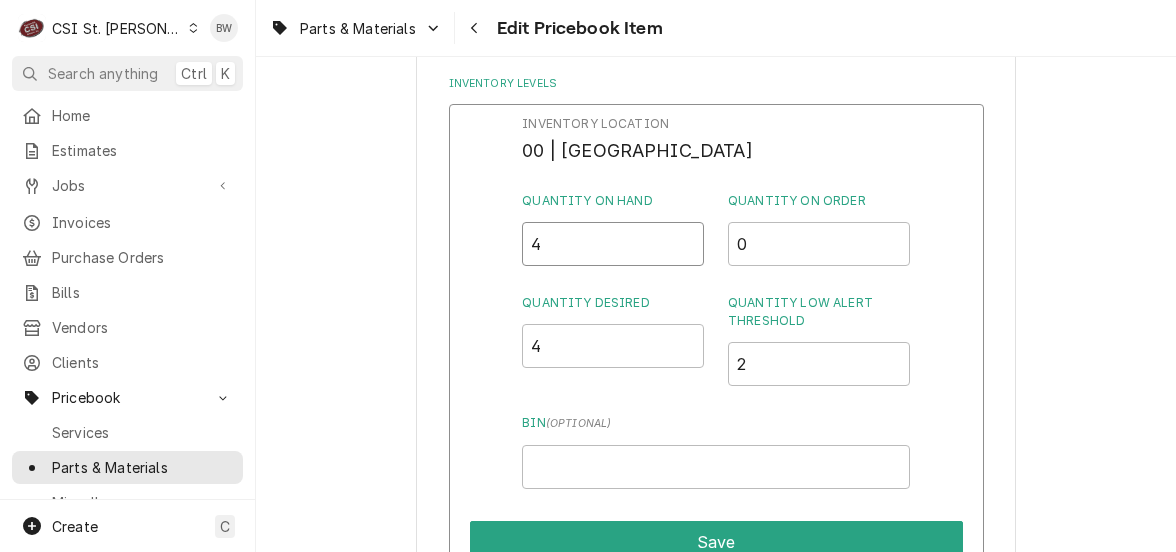 type on "4" 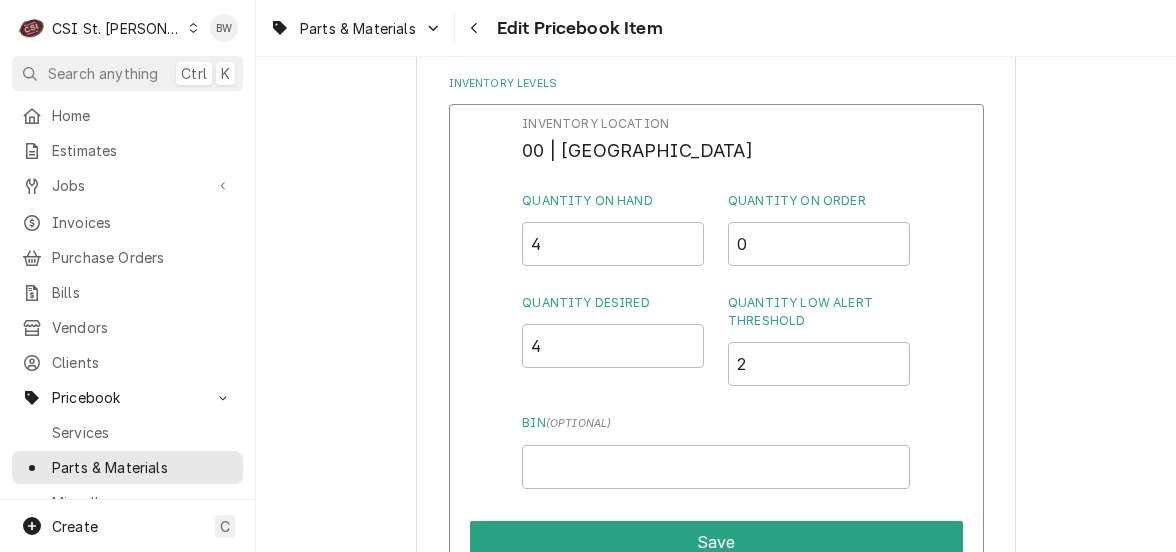 click on "Inventory Location 00 | STL WAREHOUSE Quantity on Hand 4 Quantity on Order 0 Quantity Desired 4 Quantity Low Alert Threshold 2 Bin  ( optional ) Save Cancel Edits" at bounding box center [716, 364] 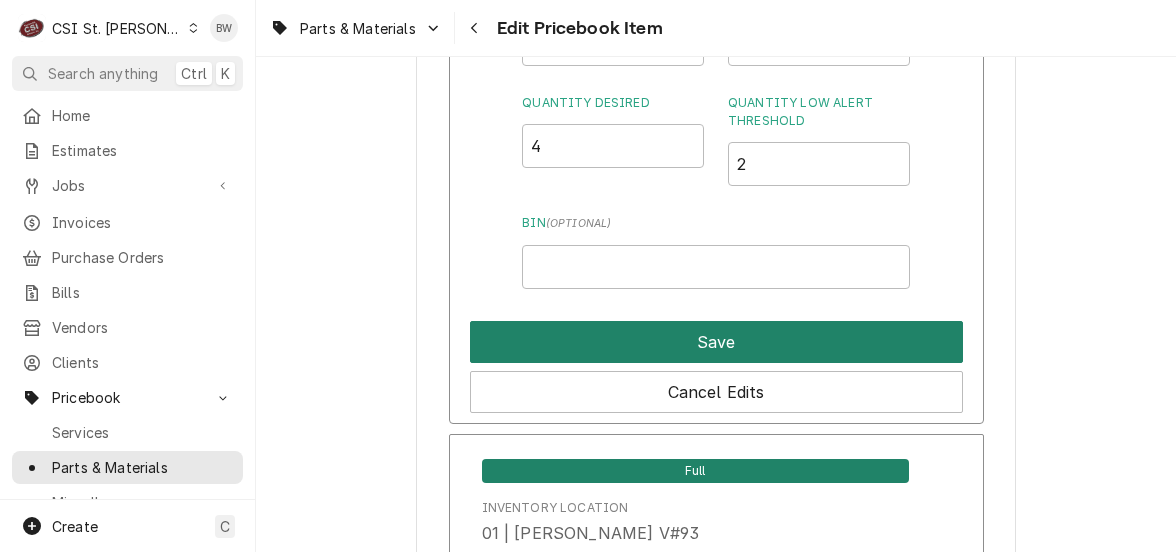 click on "Save" at bounding box center (716, 342) 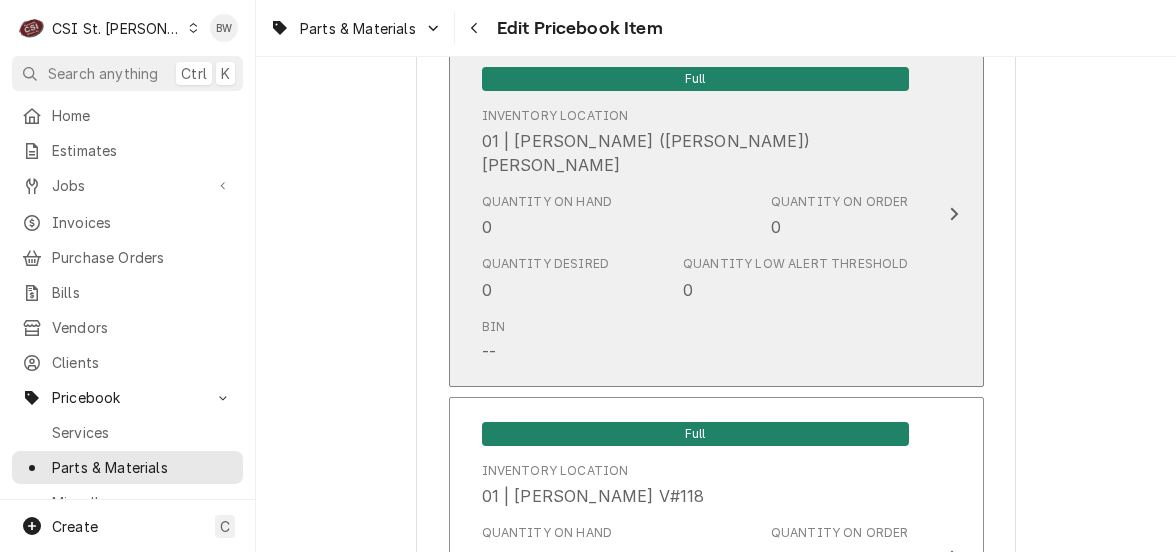 click on "Quantity Desired 0 Quantity Low Alert Threshold 0" at bounding box center (695, 278) 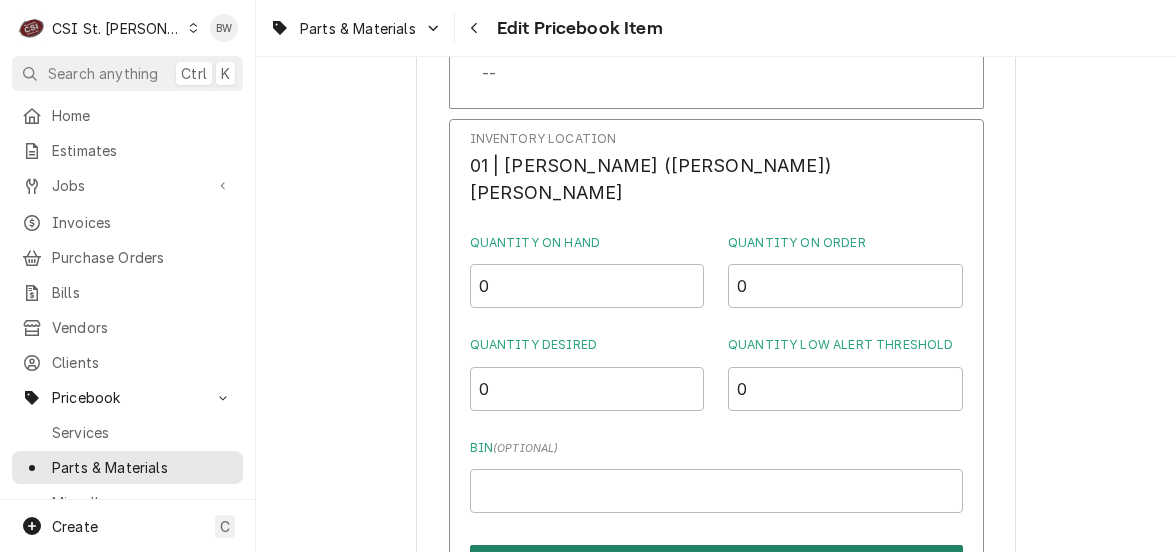 scroll, scrollTop: 5500, scrollLeft: 0, axis: vertical 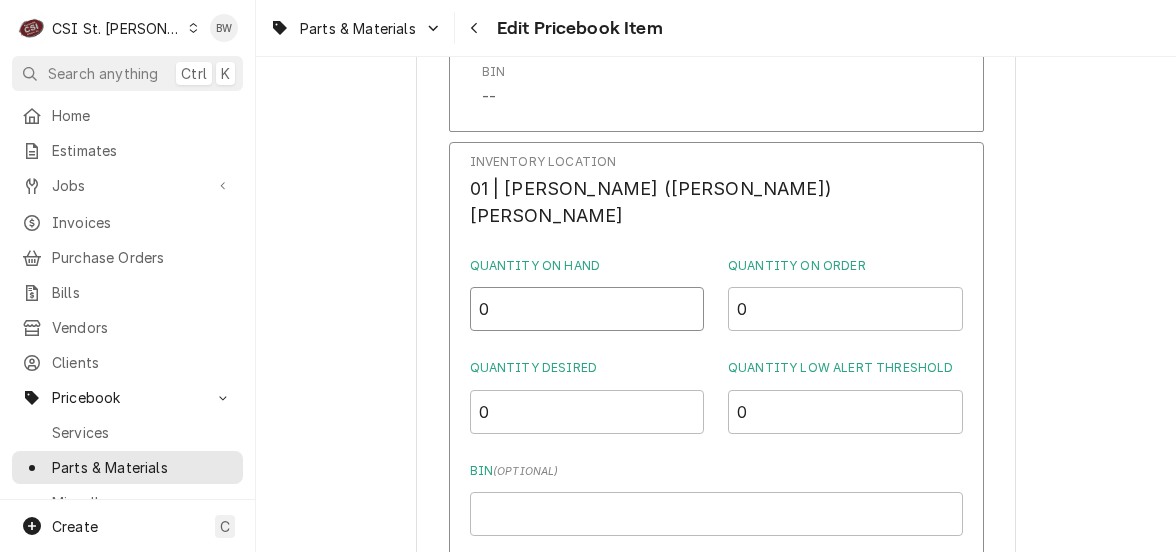 drag, startPoint x: 582, startPoint y: 283, endPoint x: 506, endPoint y: 287, distance: 76.105194 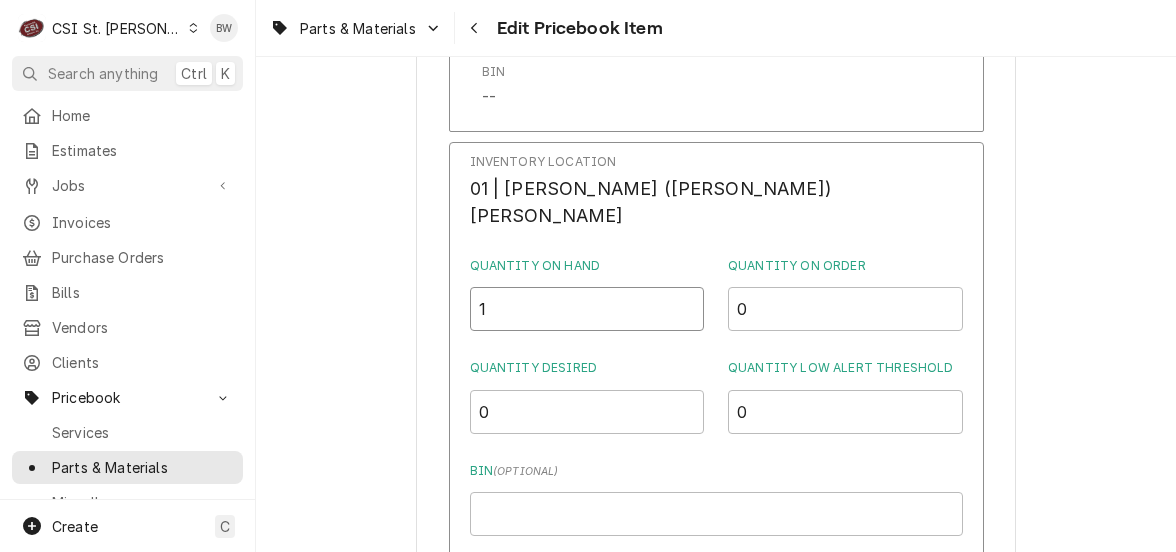type on "1" 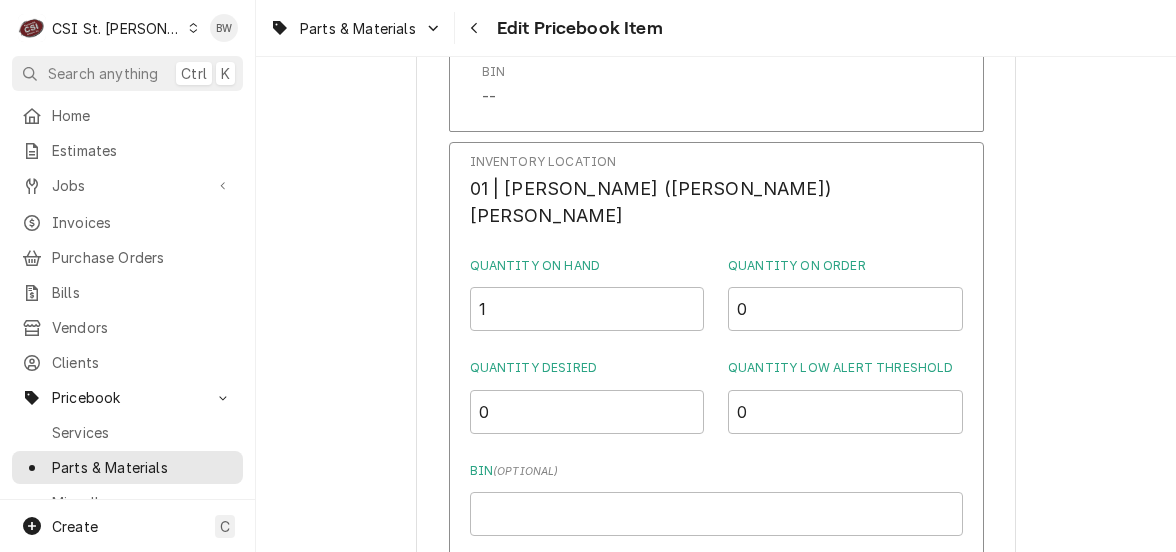 click on "Inventory Location 01 | [PERSON_NAME] ([PERSON_NAME]) [PERSON_NAME] Quantity on Hand 1 Quantity on Order 0 Quantity Desired 0 Quantity Low Alert Threshold 0 Bin  ( optional ) Save Cancel Edits" at bounding box center (716, 406) 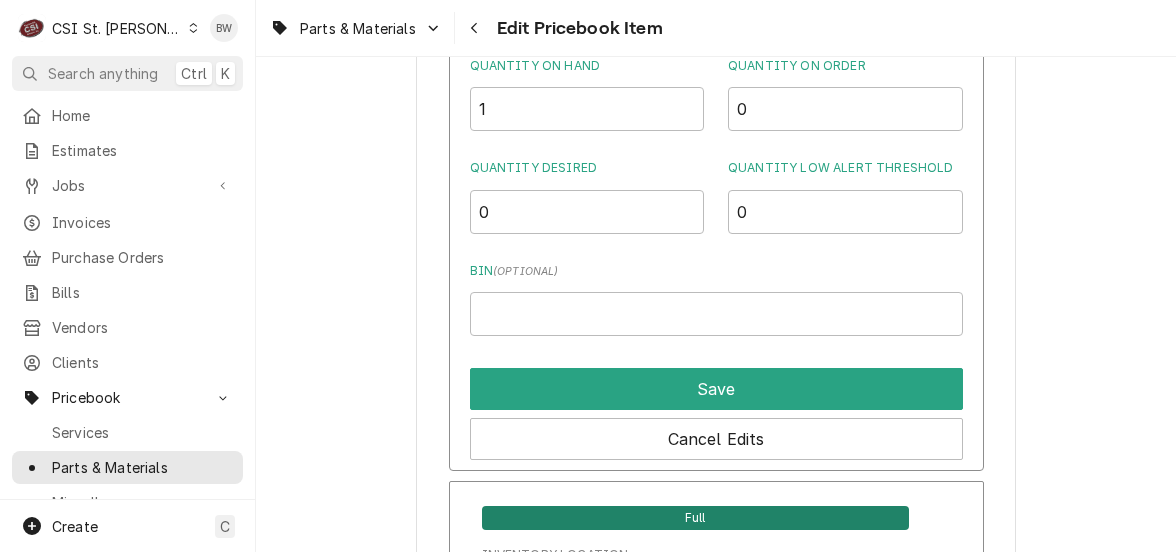 scroll, scrollTop: 5800, scrollLeft: 0, axis: vertical 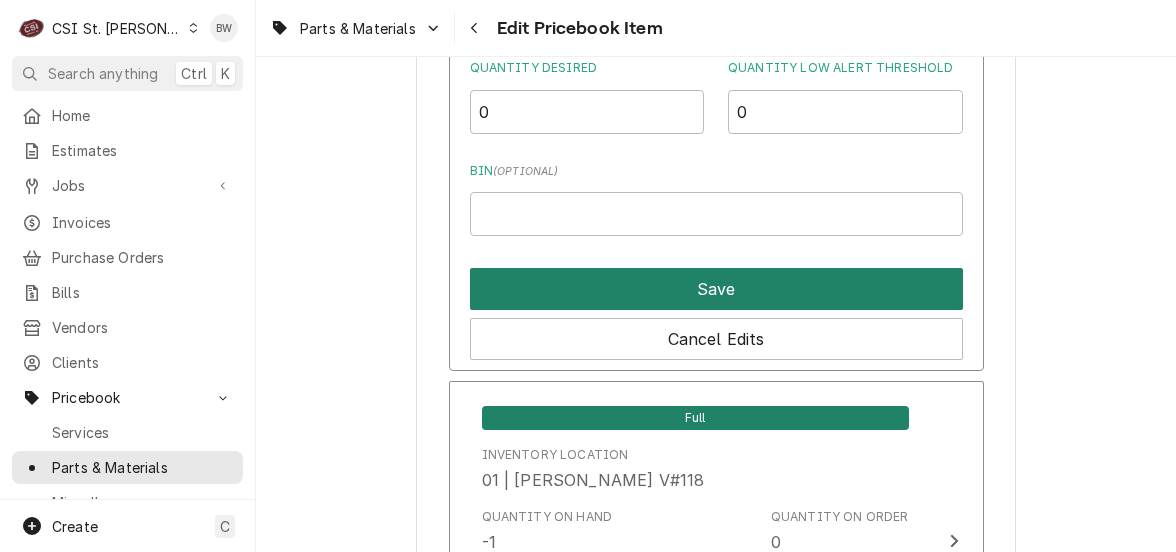 click on "Save" at bounding box center (716, 289) 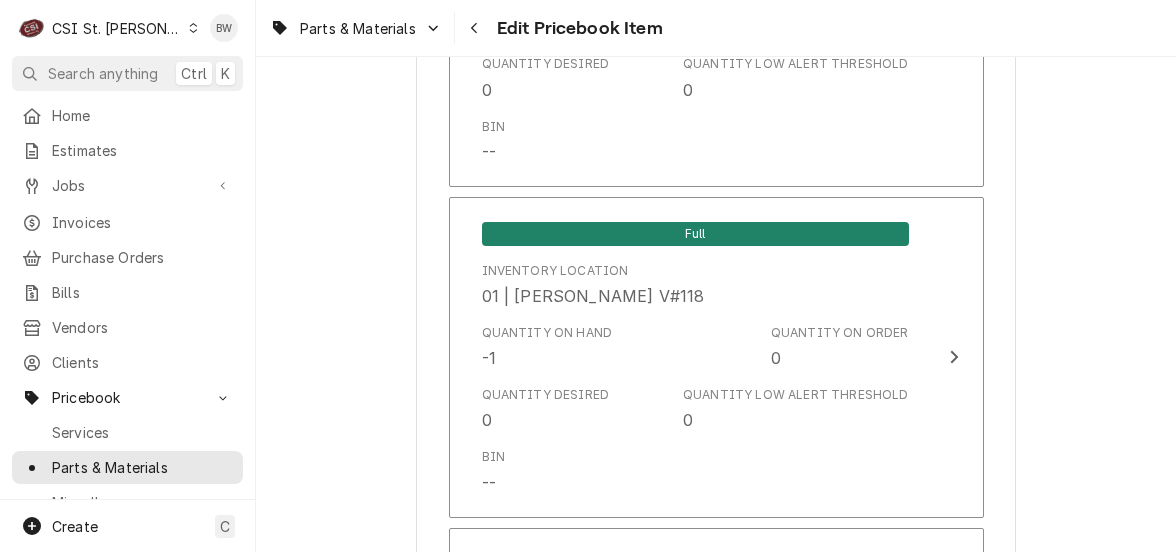 scroll, scrollTop: 5600, scrollLeft: 0, axis: vertical 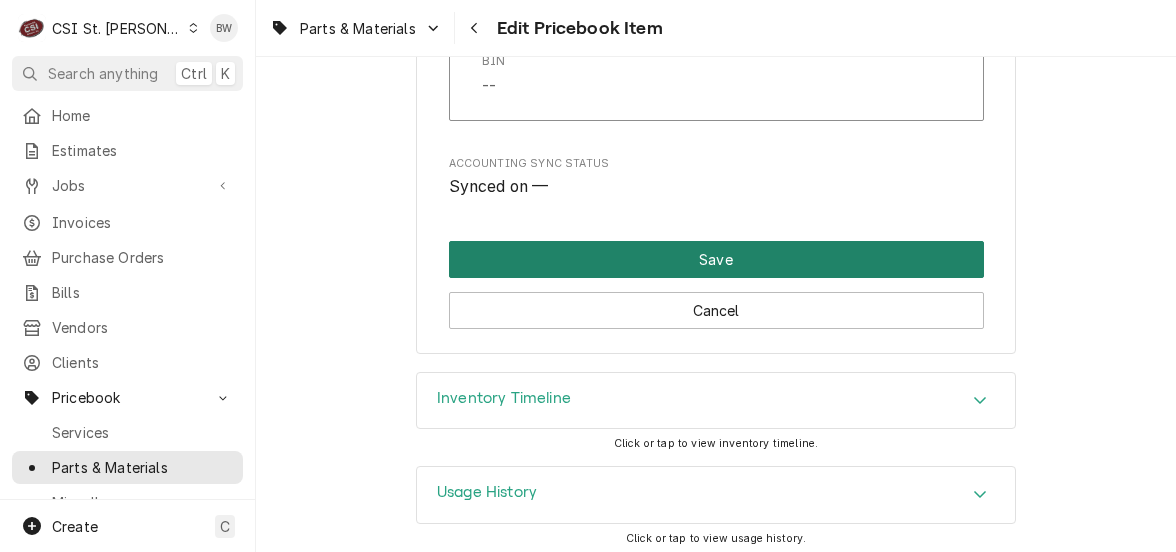 click on "Save" at bounding box center [716, 259] 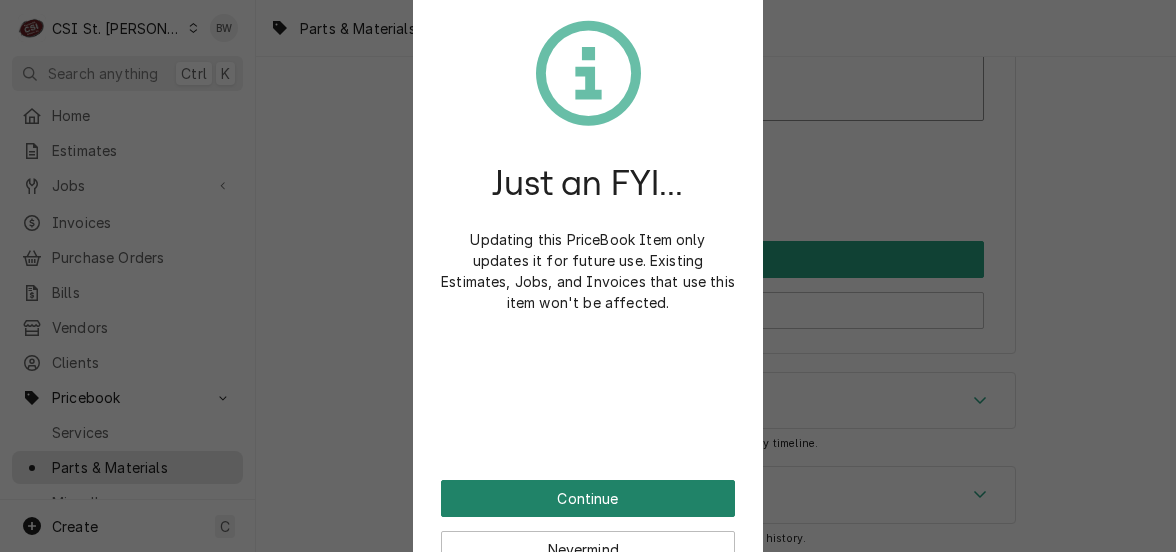 click on "Continue" at bounding box center [588, 498] 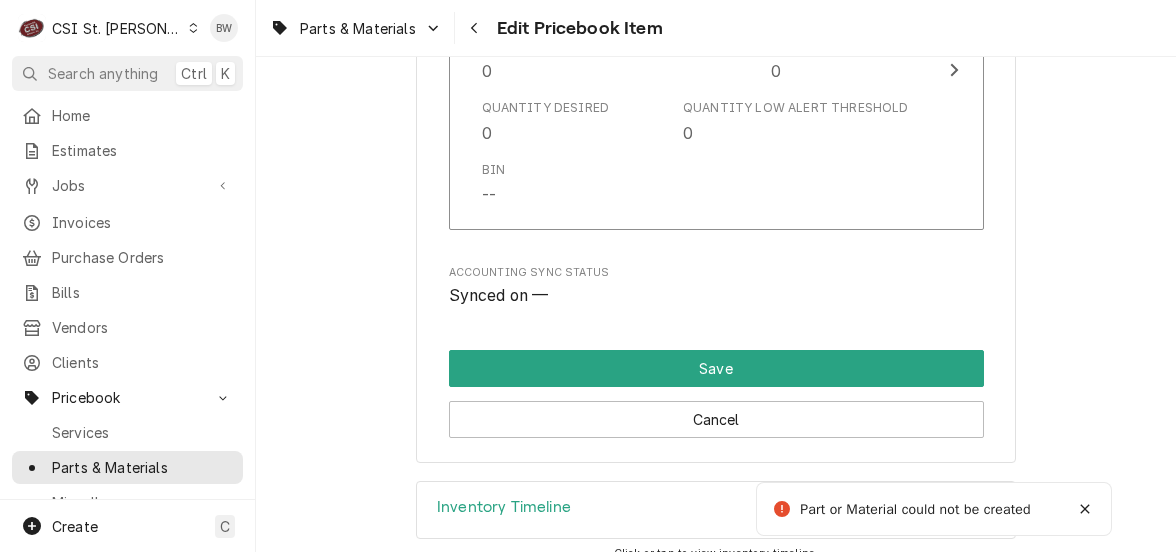 type on "x" 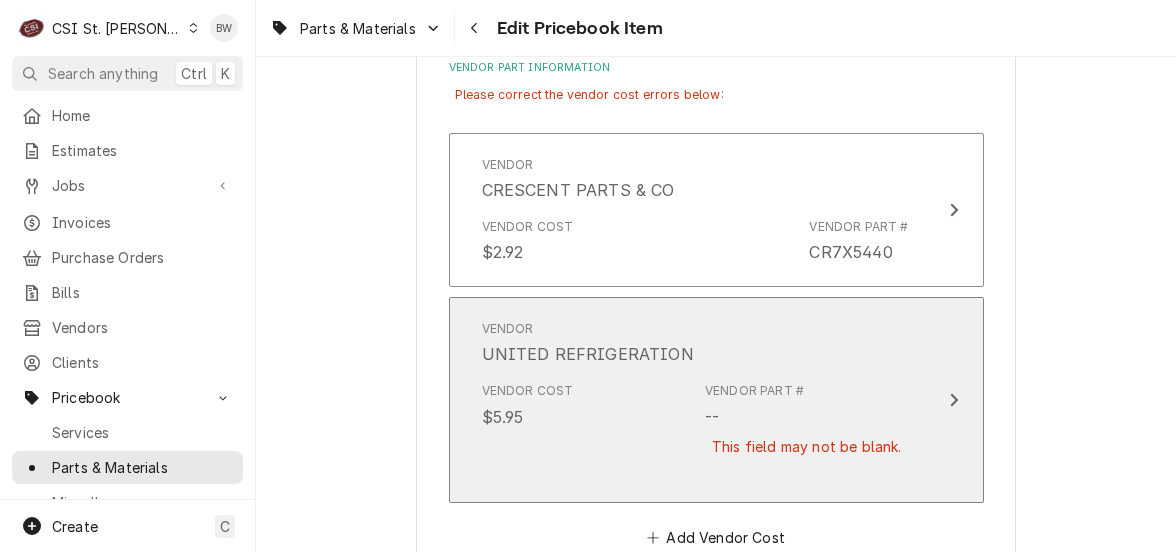 click on "Vendor UNITED REFRIGERATION" at bounding box center [695, 343] 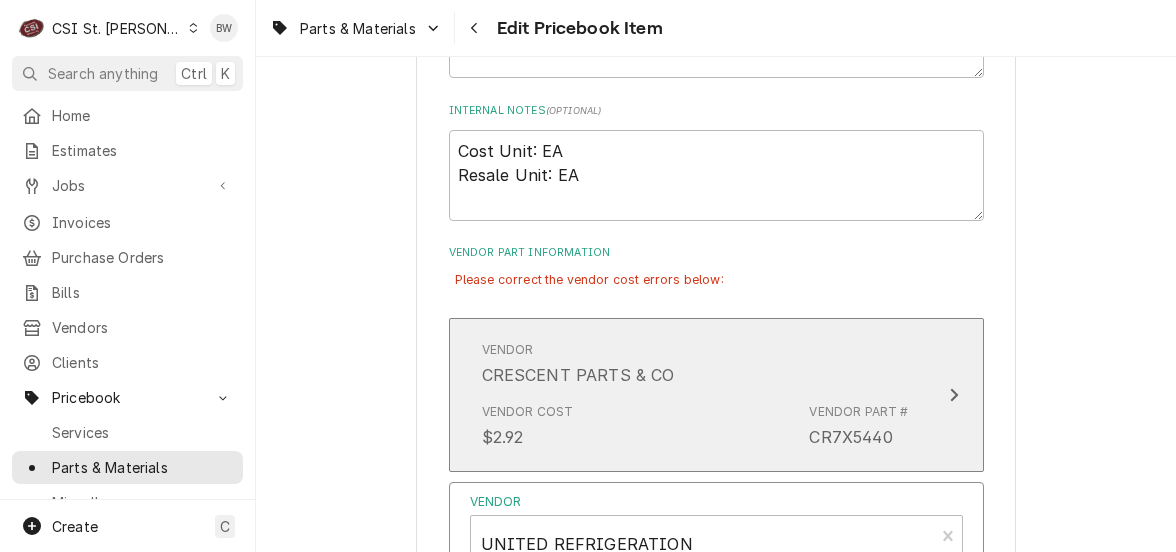 scroll, scrollTop: 1097, scrollLeft: 0, axis: vertical 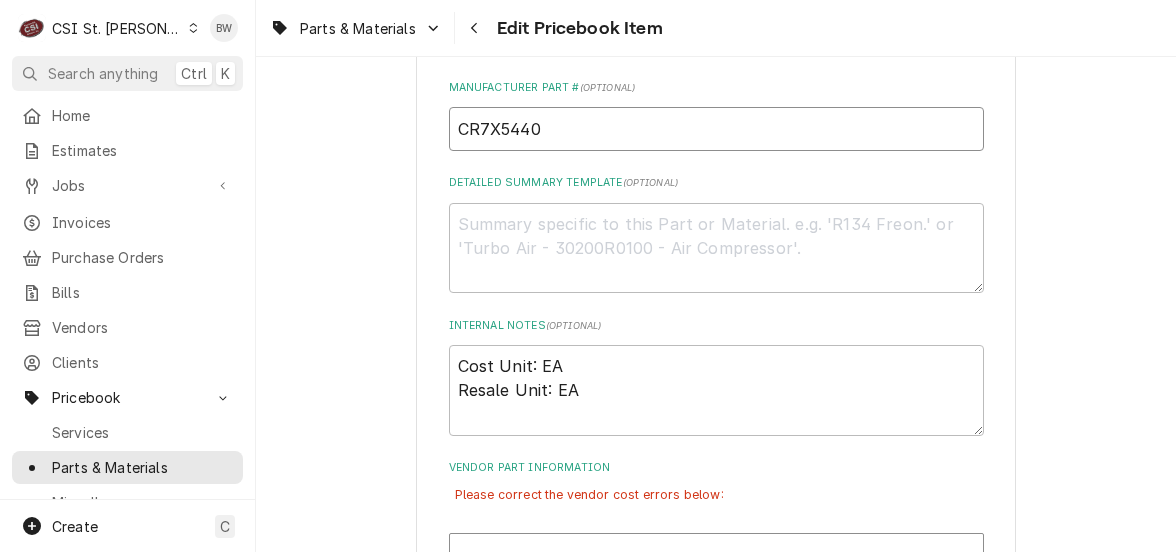 drag, startPoint x: 542, startPoint y: 123, endPoint x: 419, endPoint y: 126, distance: 123.03658 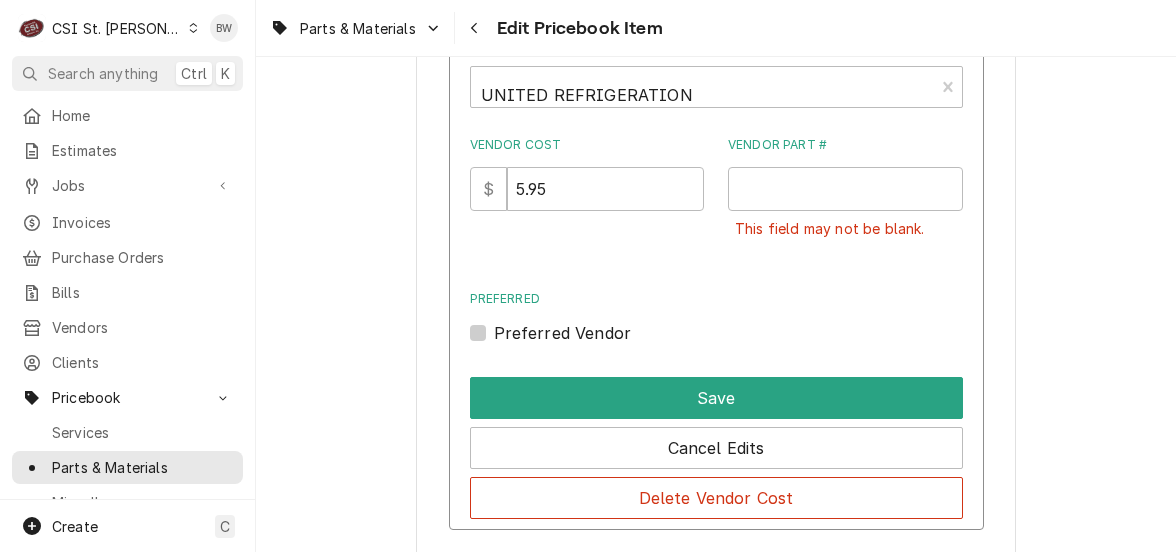 scroll, scrollTop: 1697, scrollLeft: 0, axis: vertical 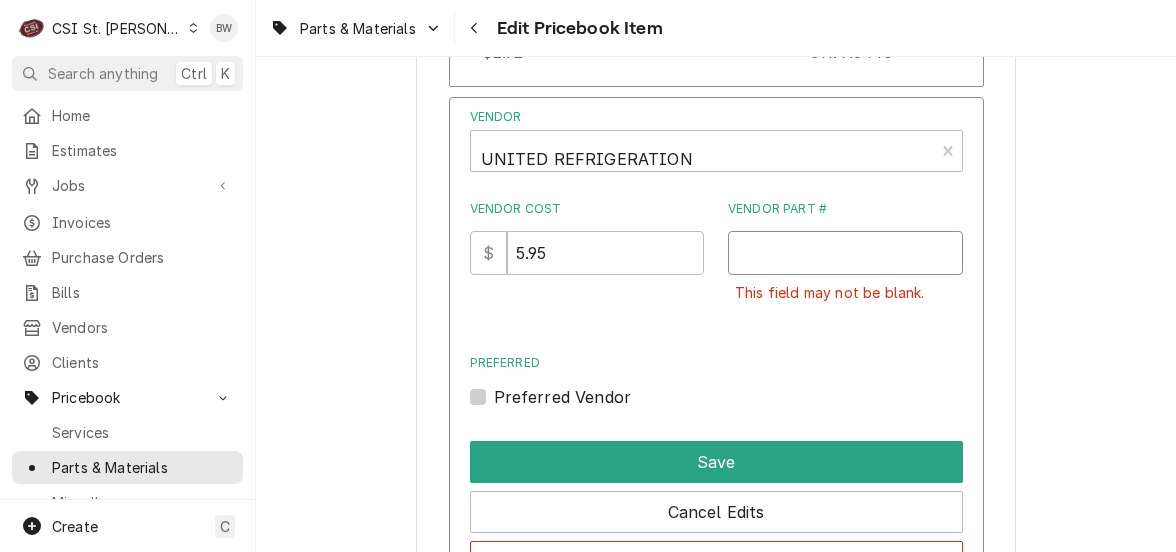 click on "Vendor Part #" at bounding box center [845, 253] 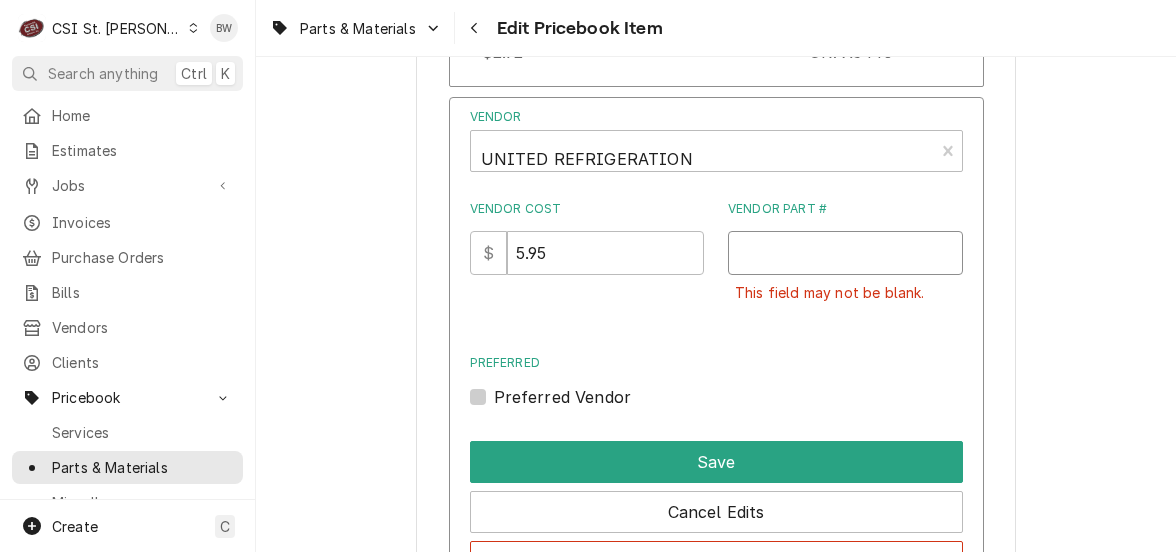 paste on "CR7X5440" 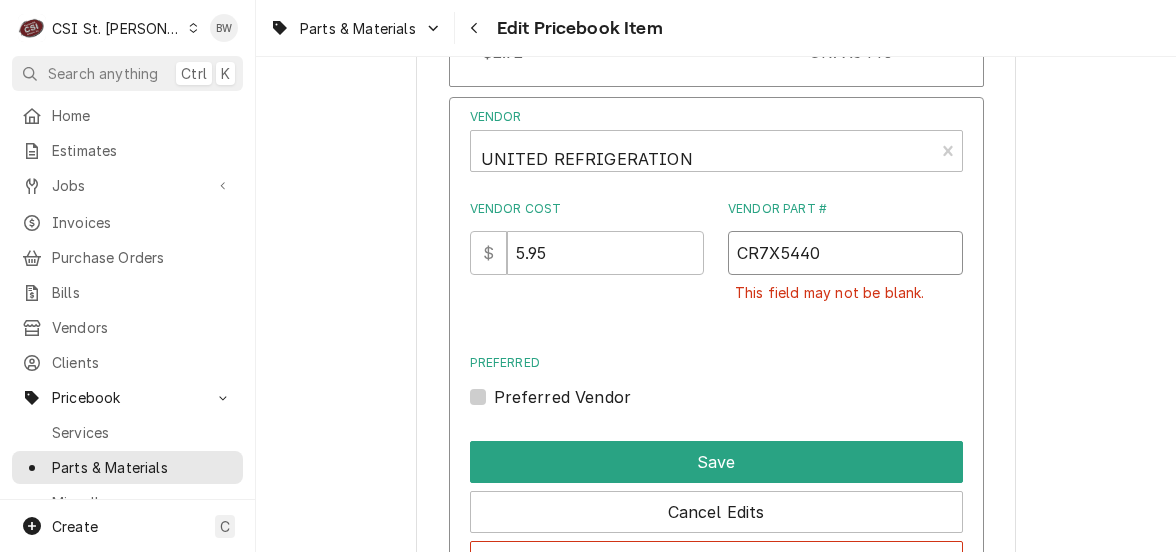 scroll, scrollTop: 1798, scrollLeft: 0, axis: vertical 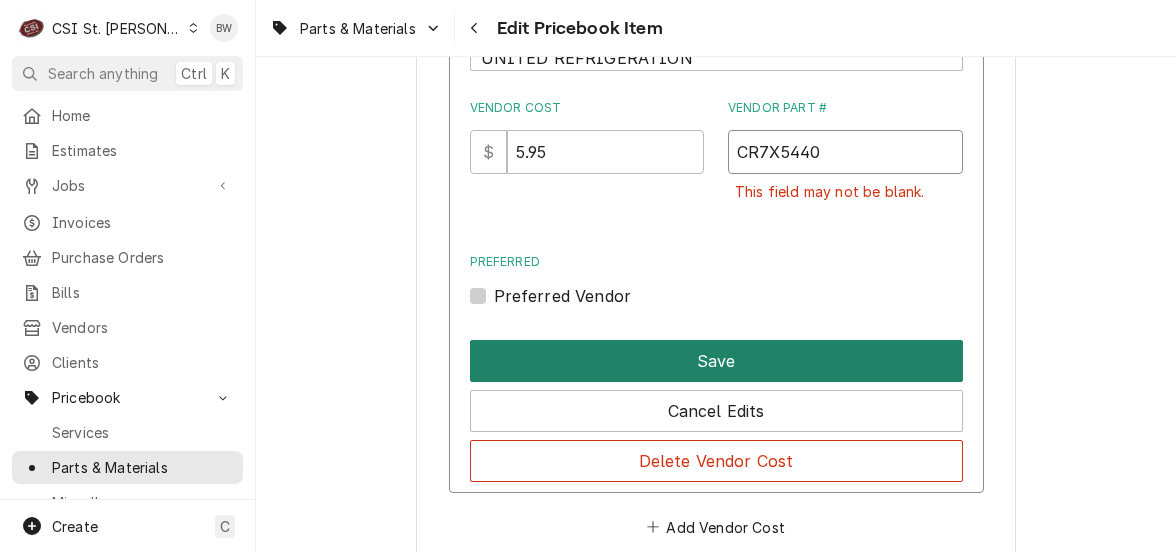 type on "CR7X5440" 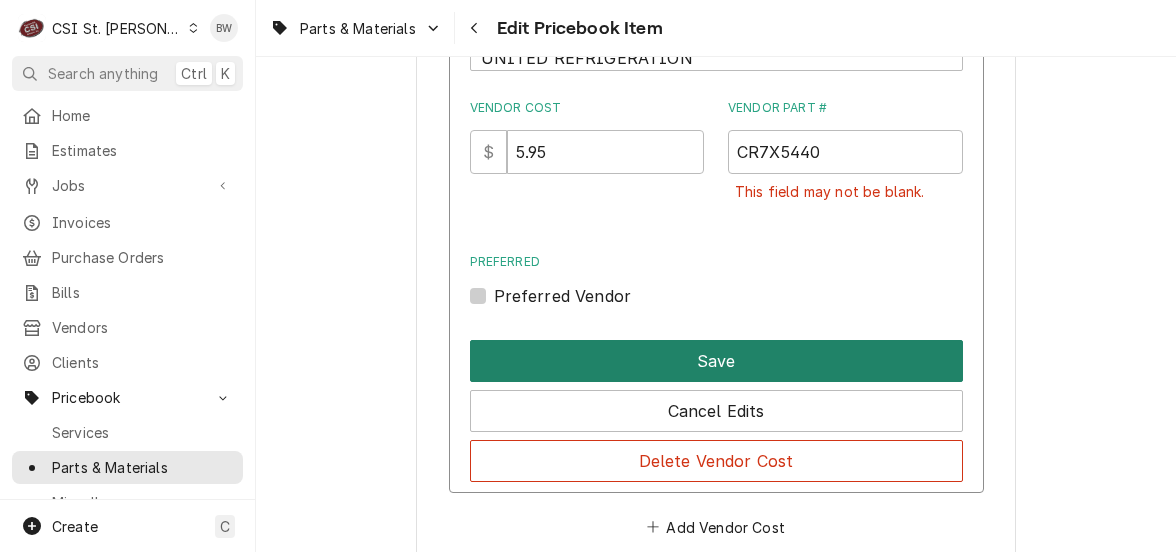 click on "Save" at bounding box center [716, 361] 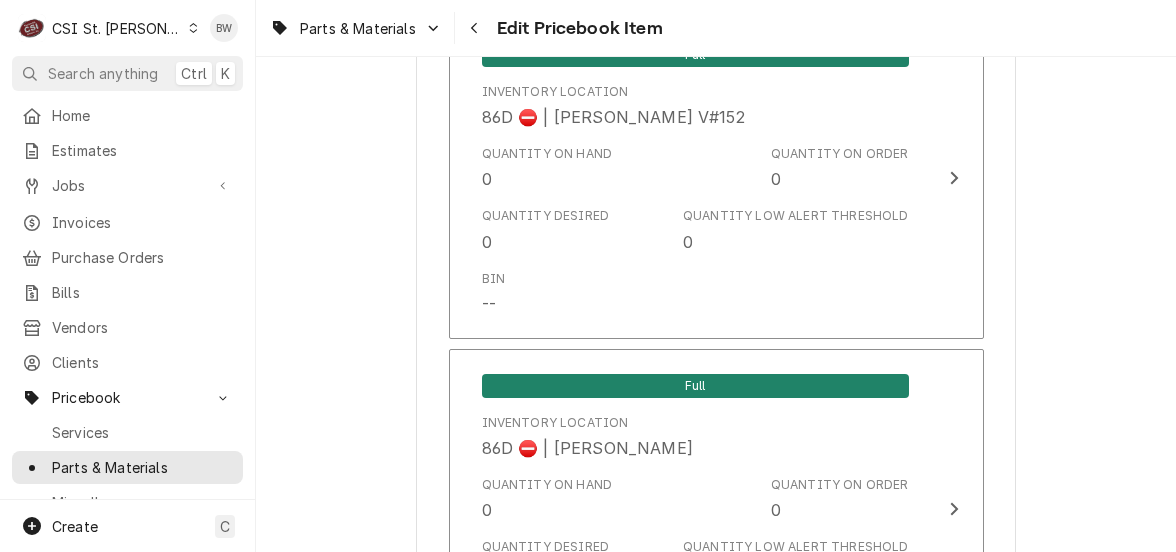 scroll, scrollTop: 17156, scrollLeft: 0, axis: vertical 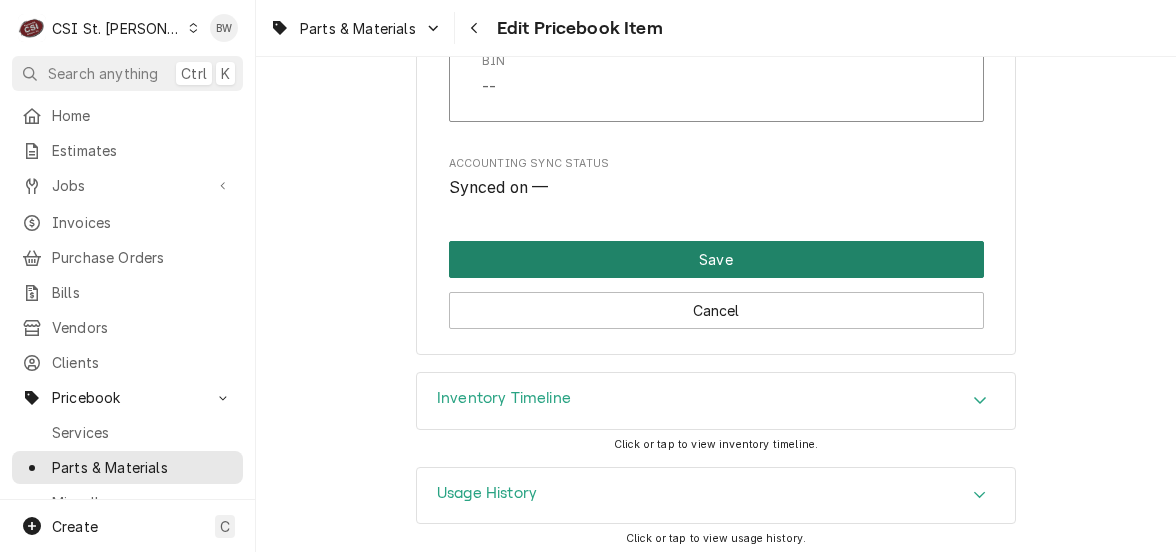 click on "Save" at bounding box center [716, 259] 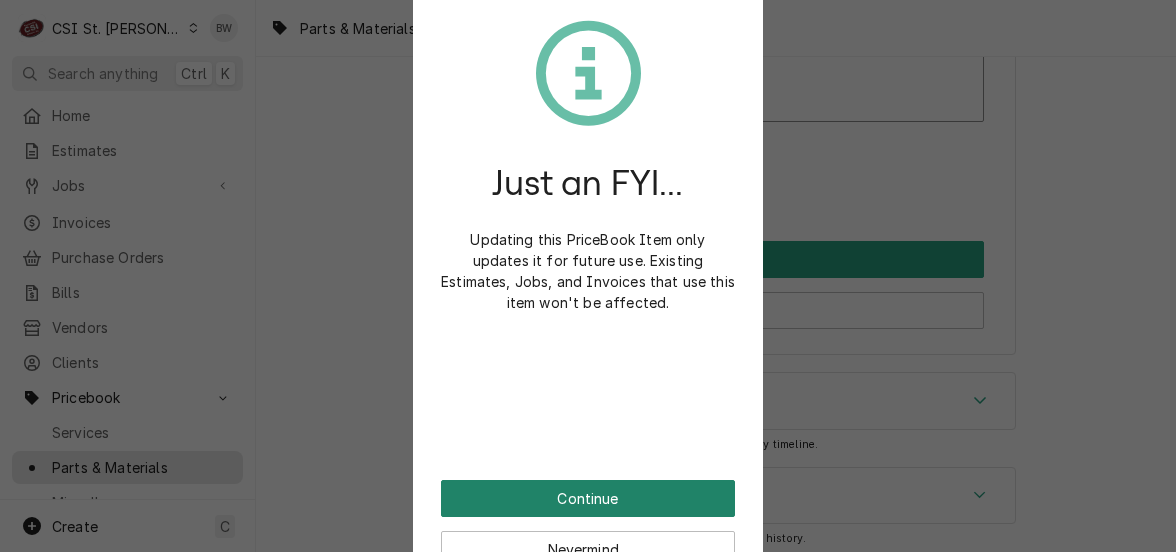 click on "Continue" at bounding box center (588, 498) 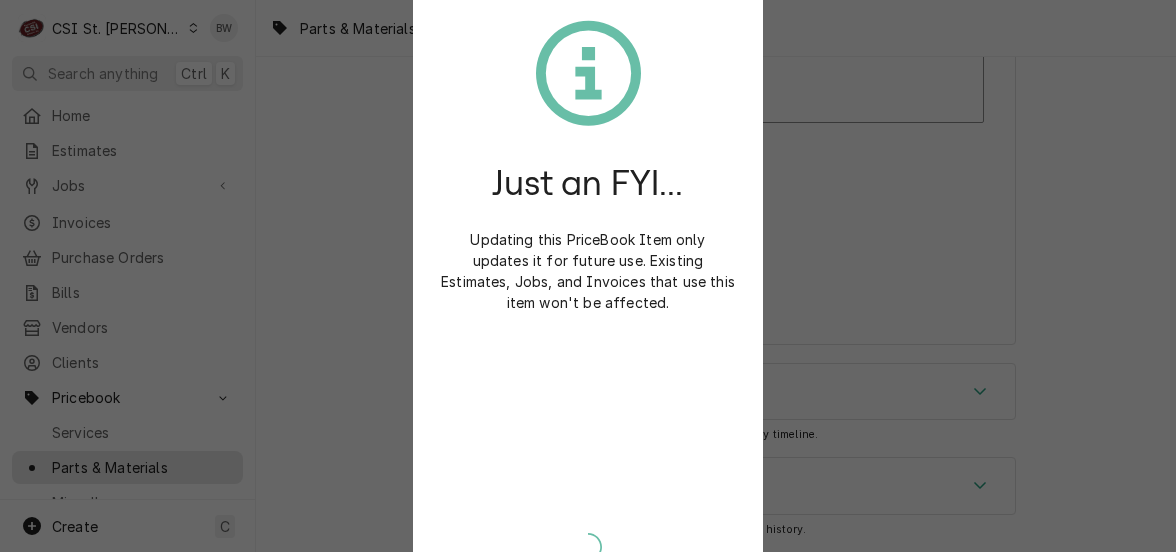 scroll, scrollTop: 17099, scrollLeft: 0, axis: vertical 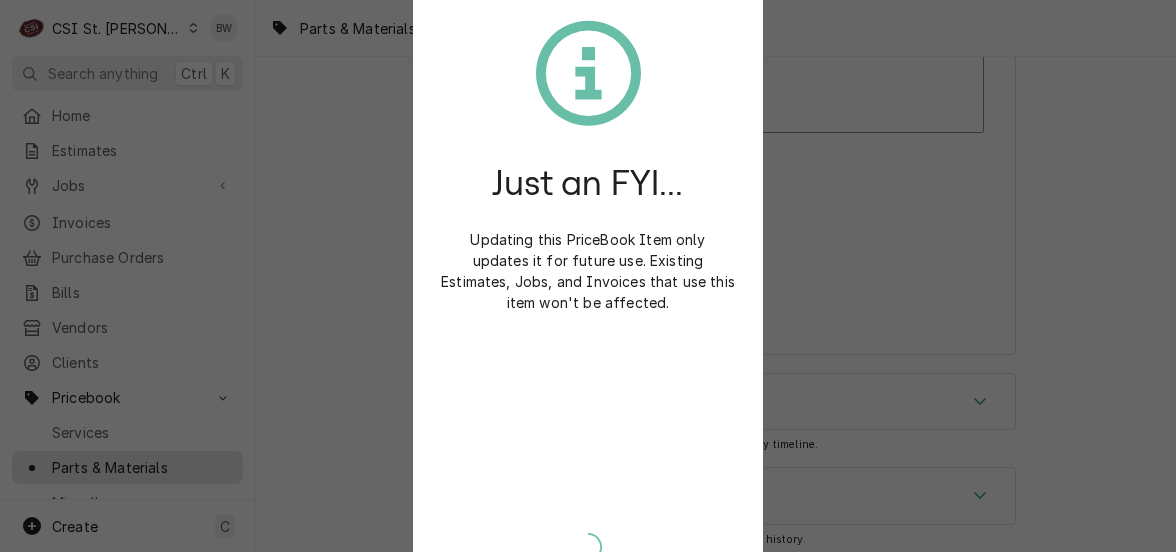 type on "x" 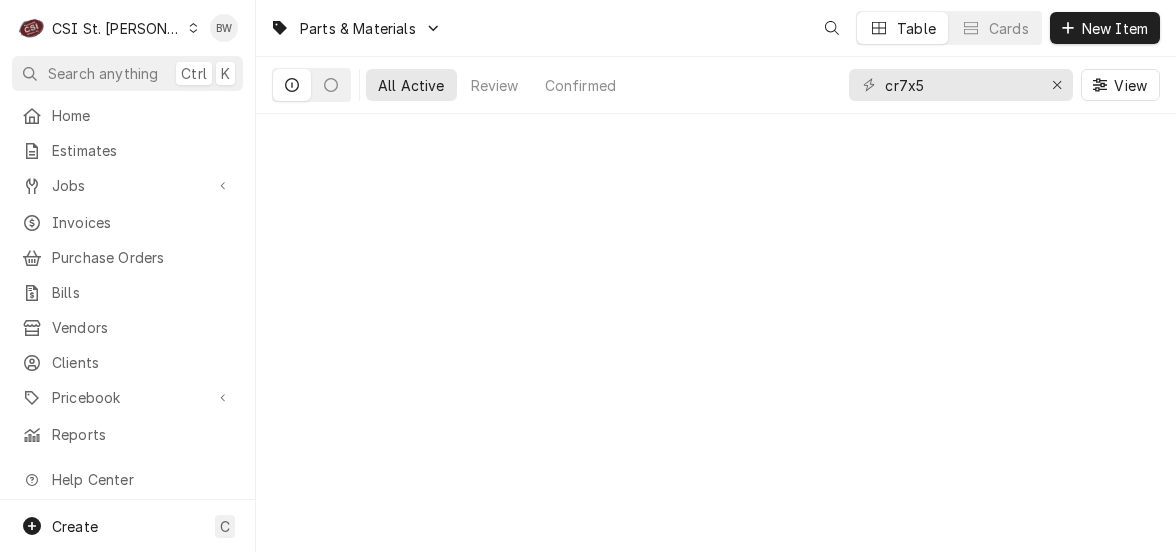 scroll, scrollTop: 0, scrollLeft: 0, axis: both 